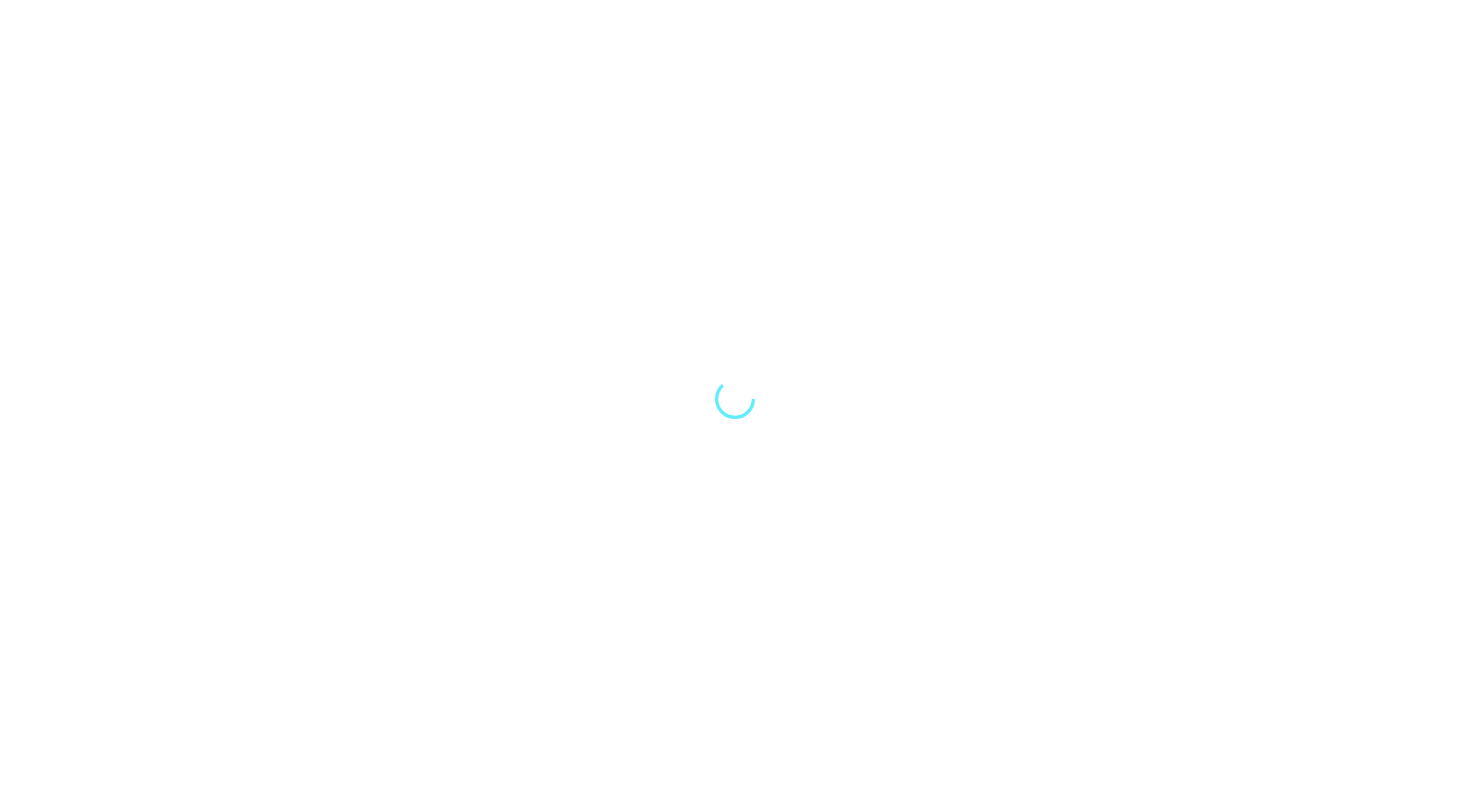 scroll, scrollTop: 0, scrollLeft: 0, axis: both 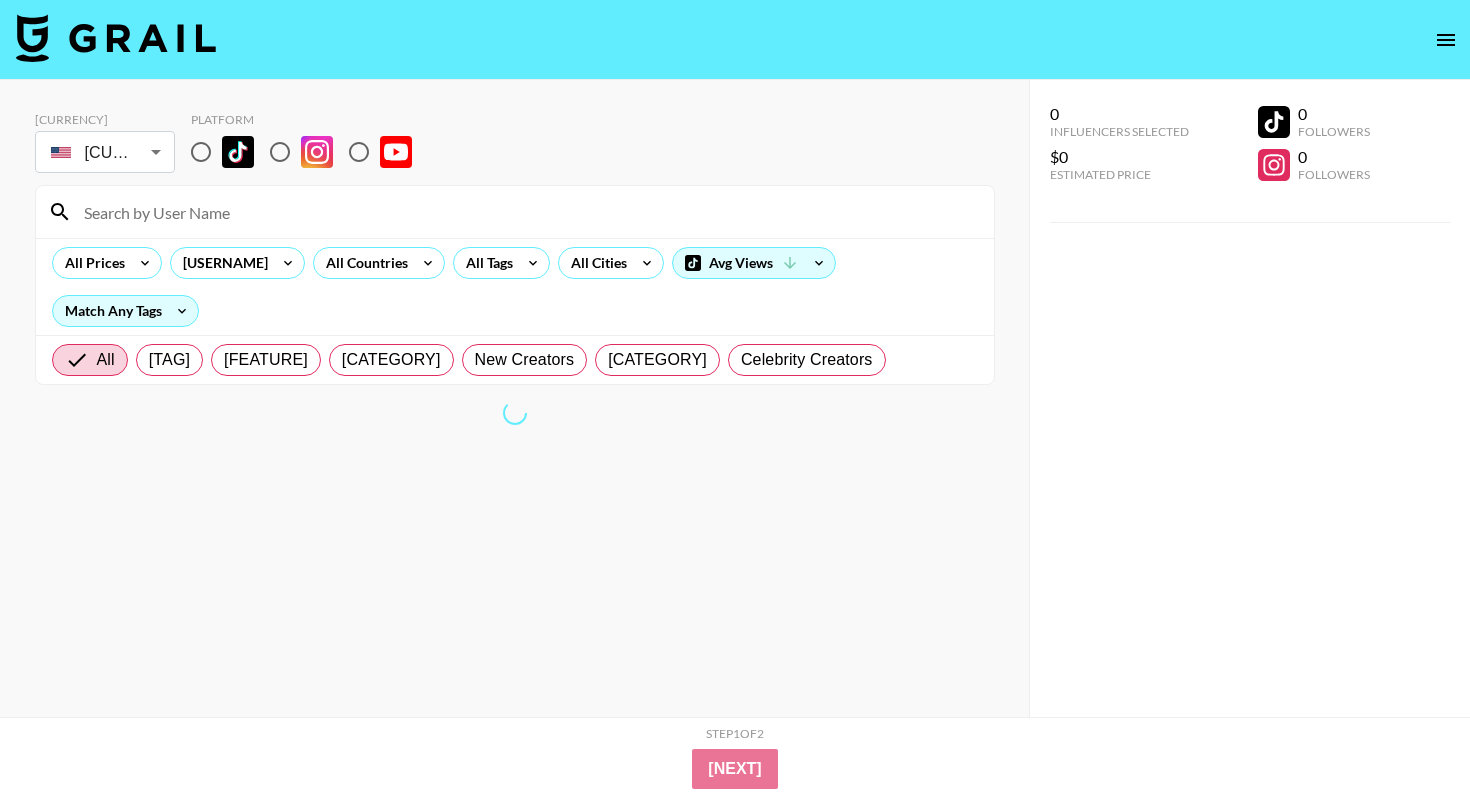 click at bounding box center (201, 152) 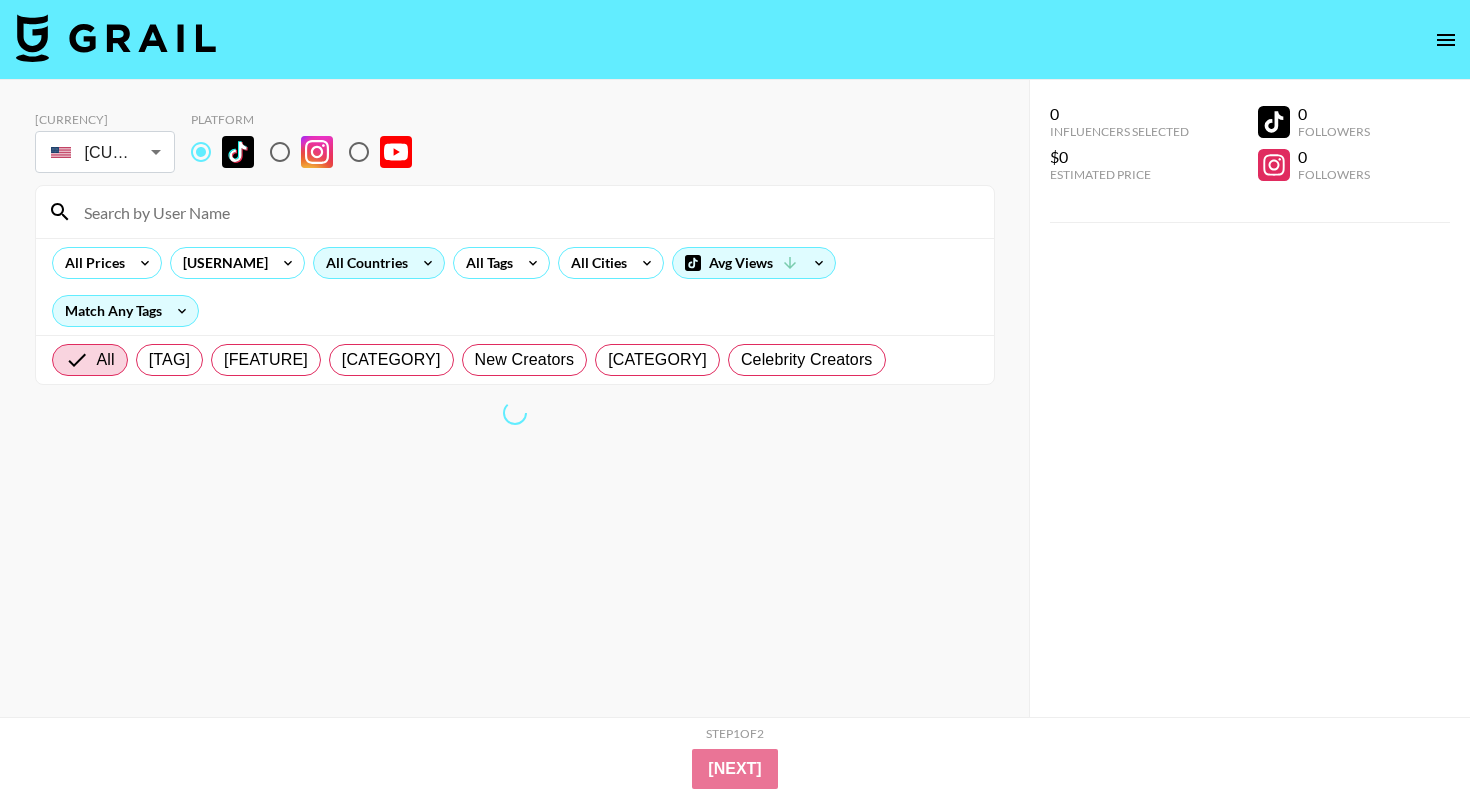 click on "All Countries" at bounding box center (363, 263) 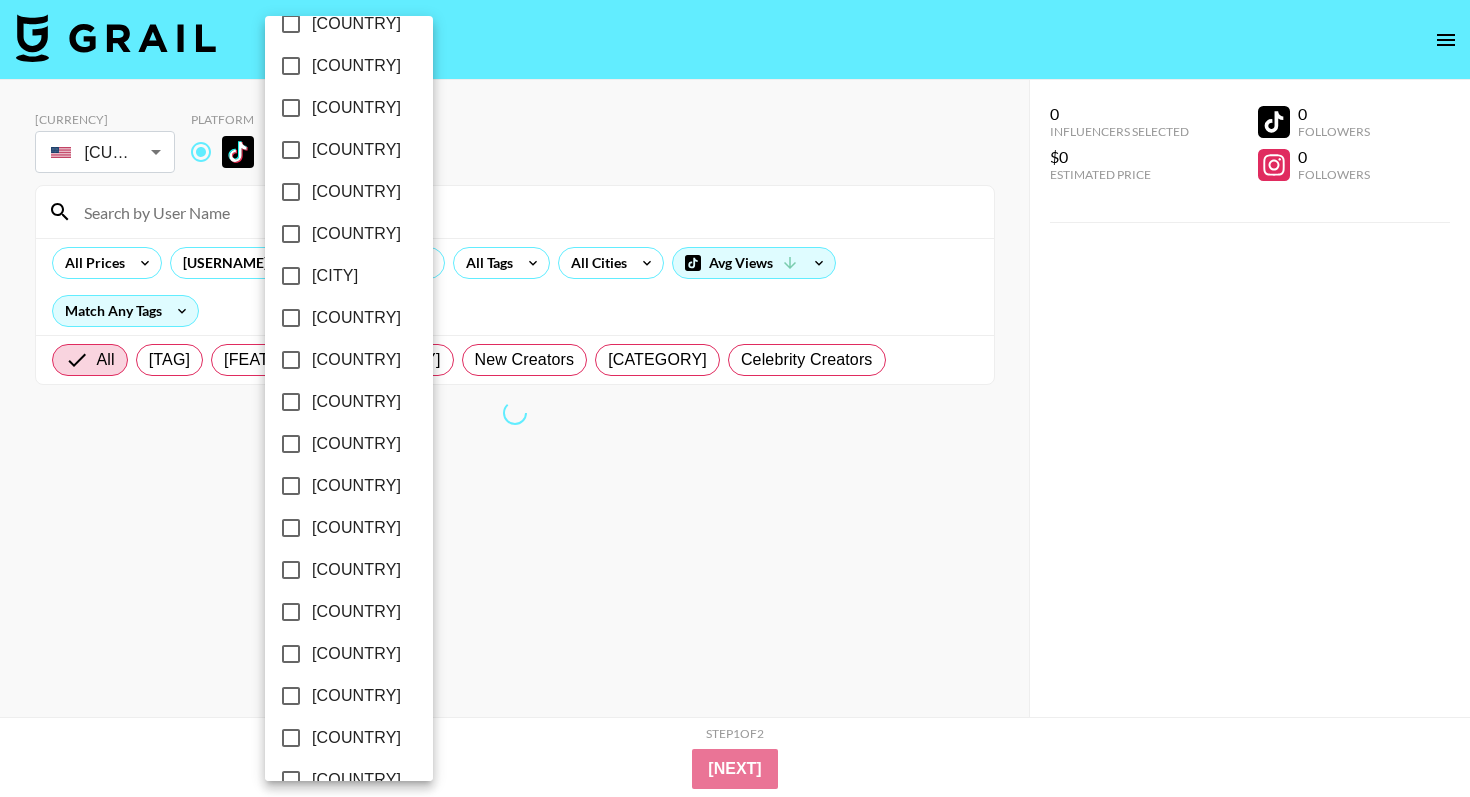scroll, scrollTop: 1508, scrollLeft: 0, axis: vertical 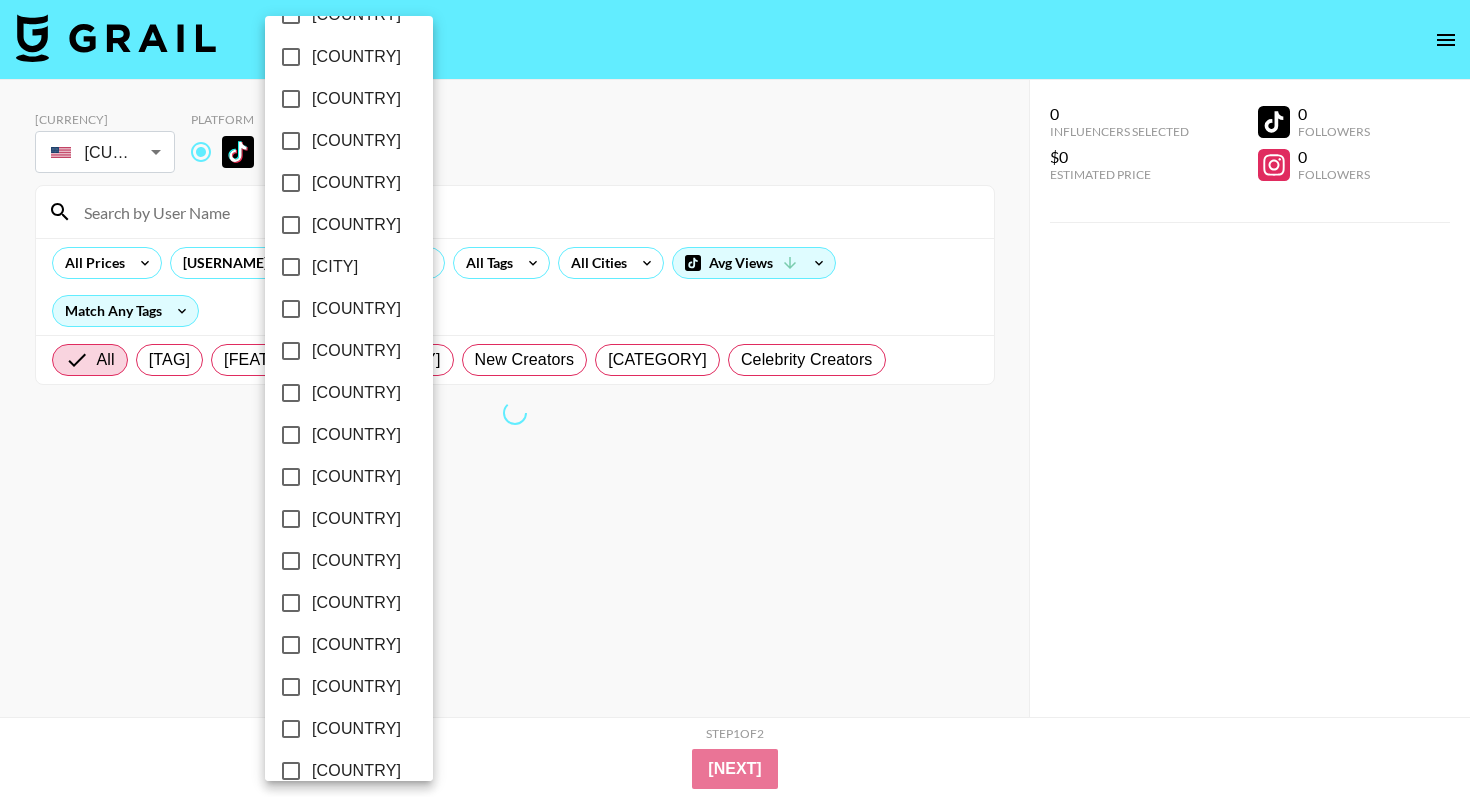 click on "[COUNTRY]" at bounding box center [356, 729] 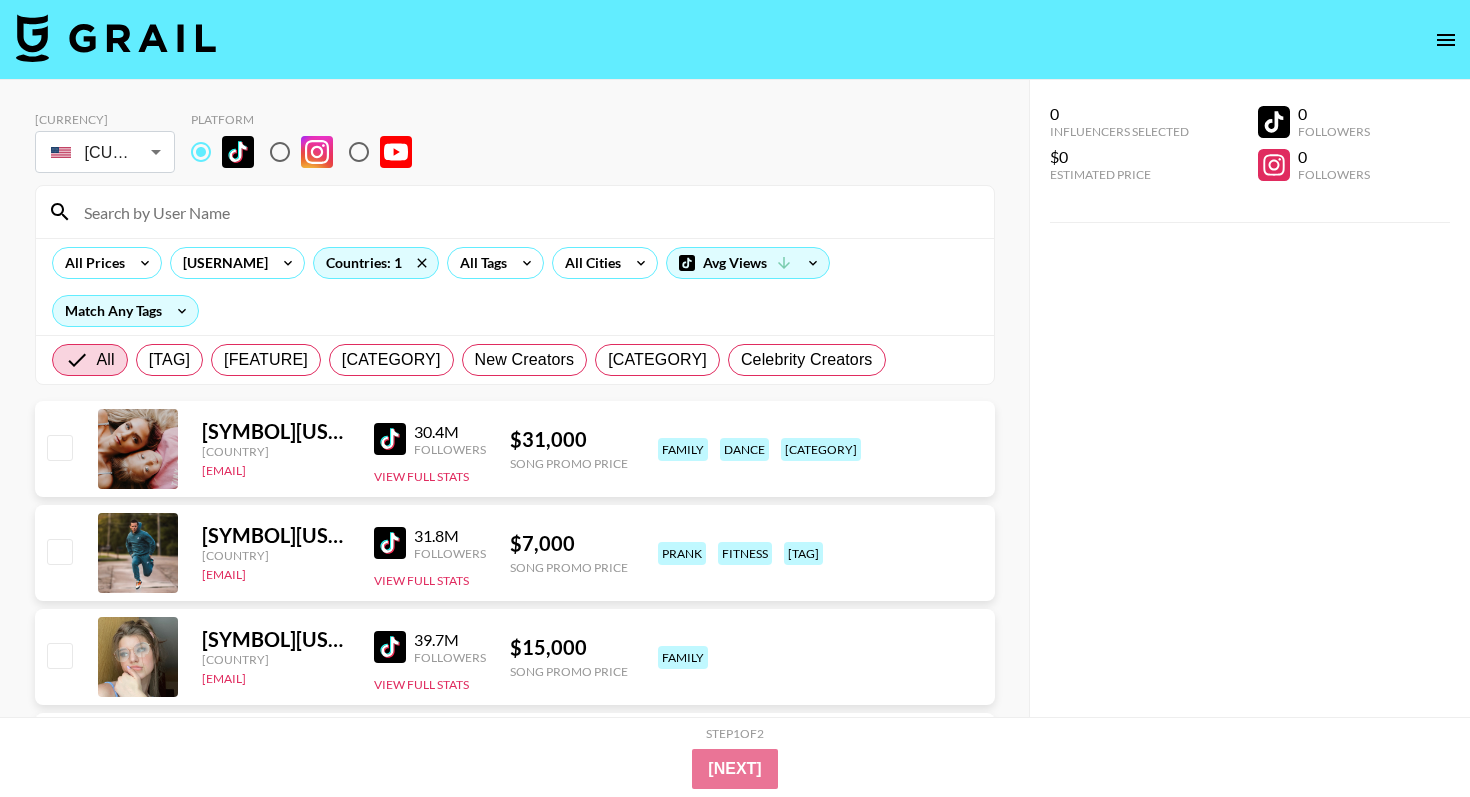 click on "[COUNTRY_LIST]" at bounding box center (735, 398) 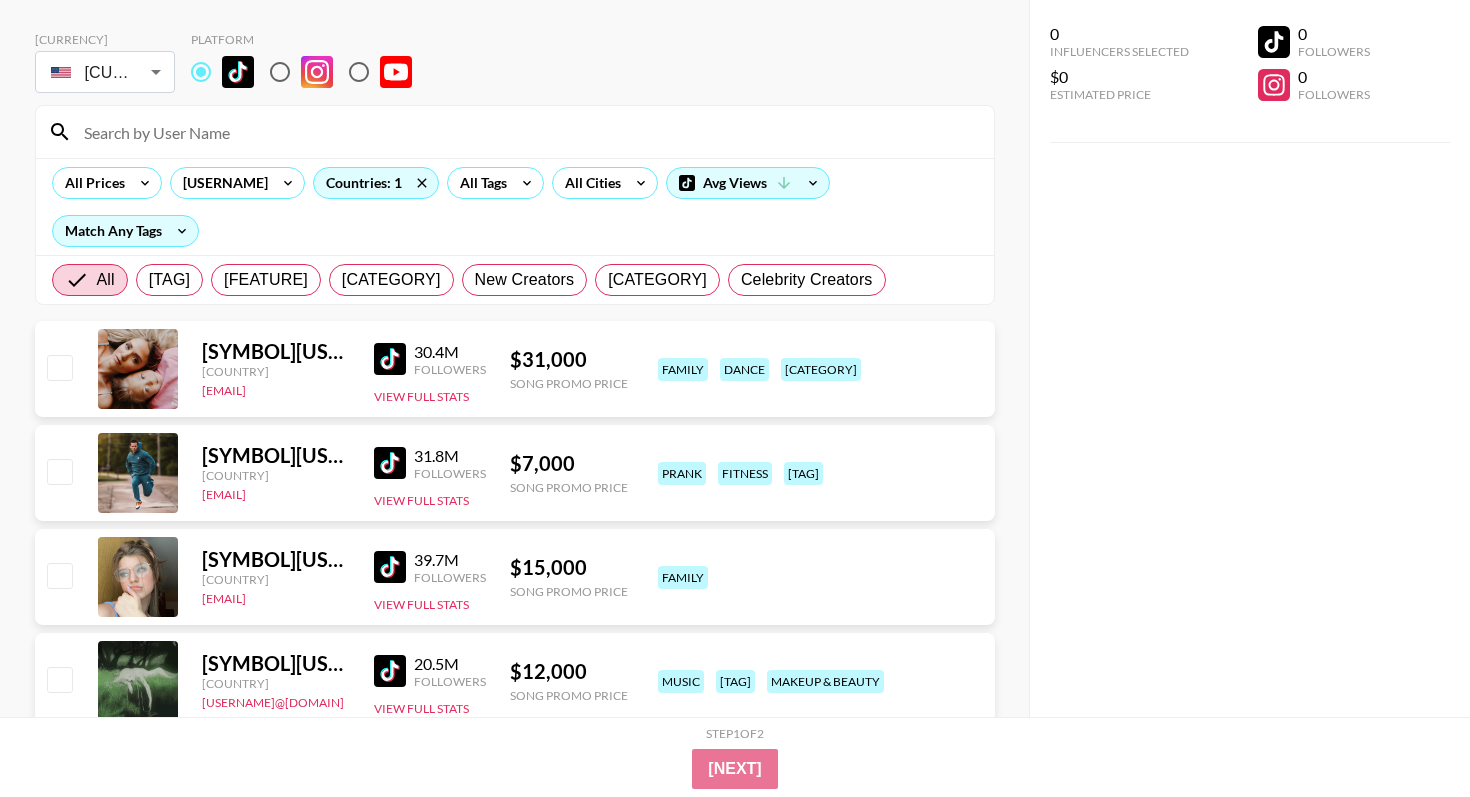 scroll, scrollTop: 82, scrollLeft: 0, axis: vertical 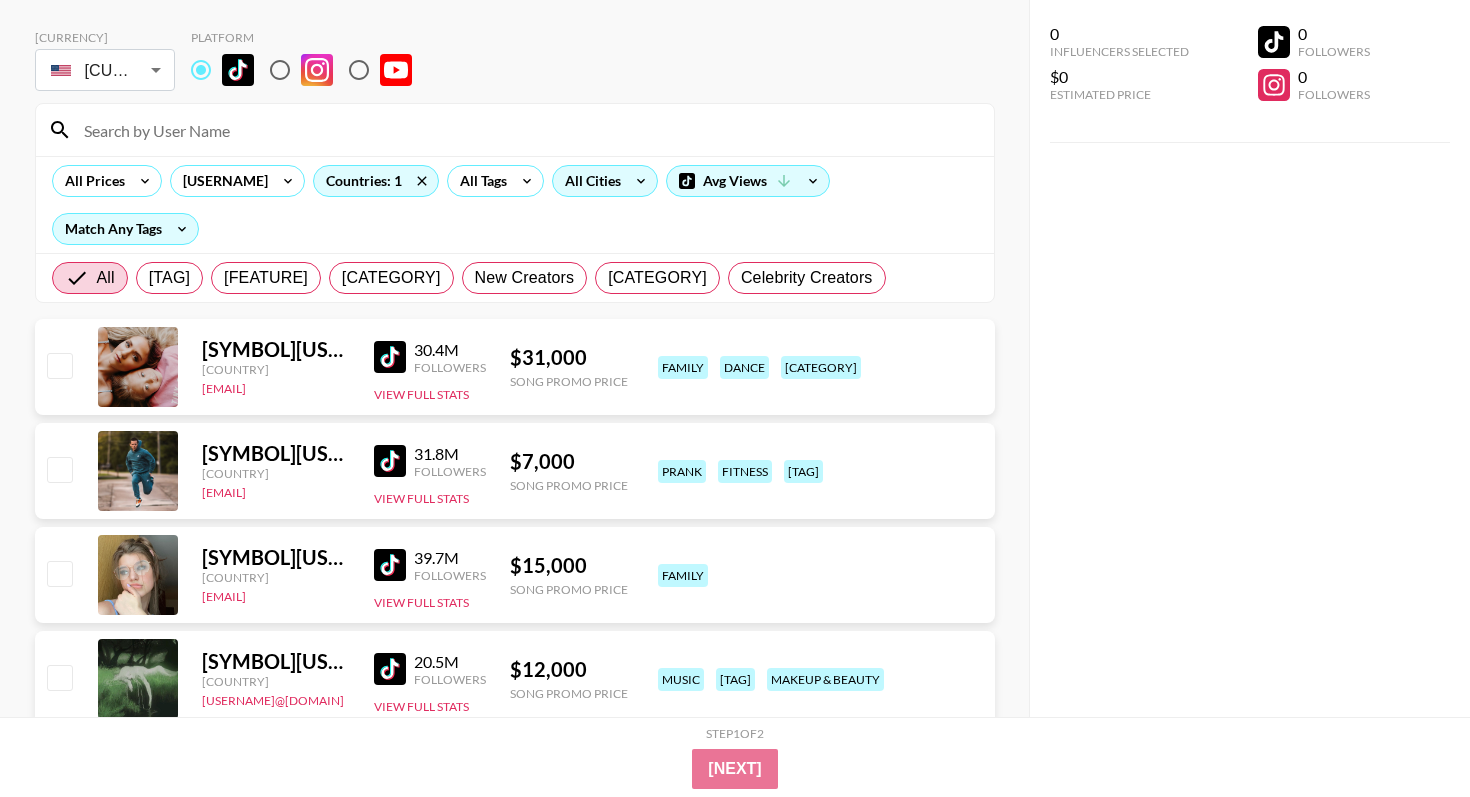 click 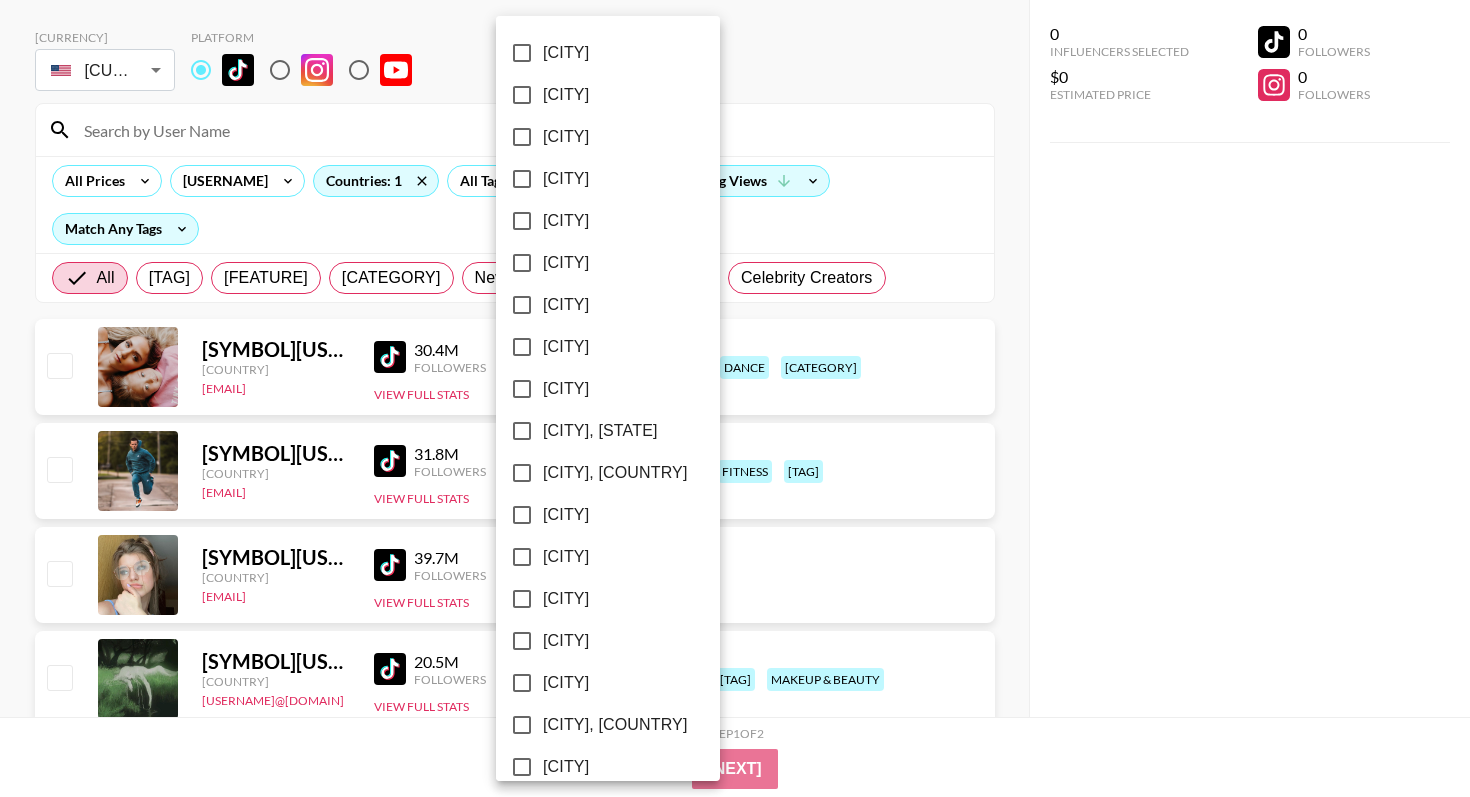 click on "[CITY], [COUNTRY]" at bounding box center [608, 1817] 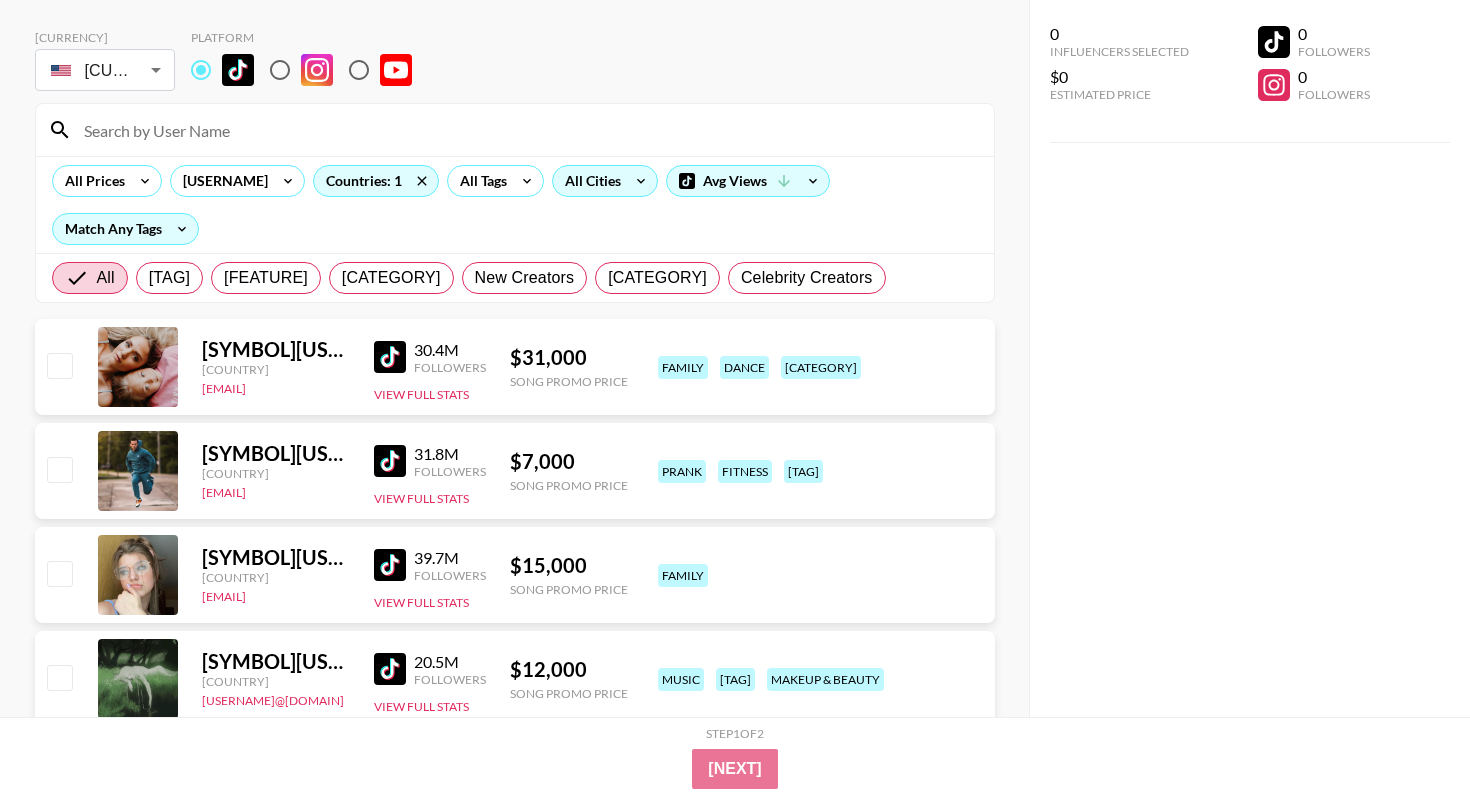 click on "All Cities" at bounding box center (589, 181) 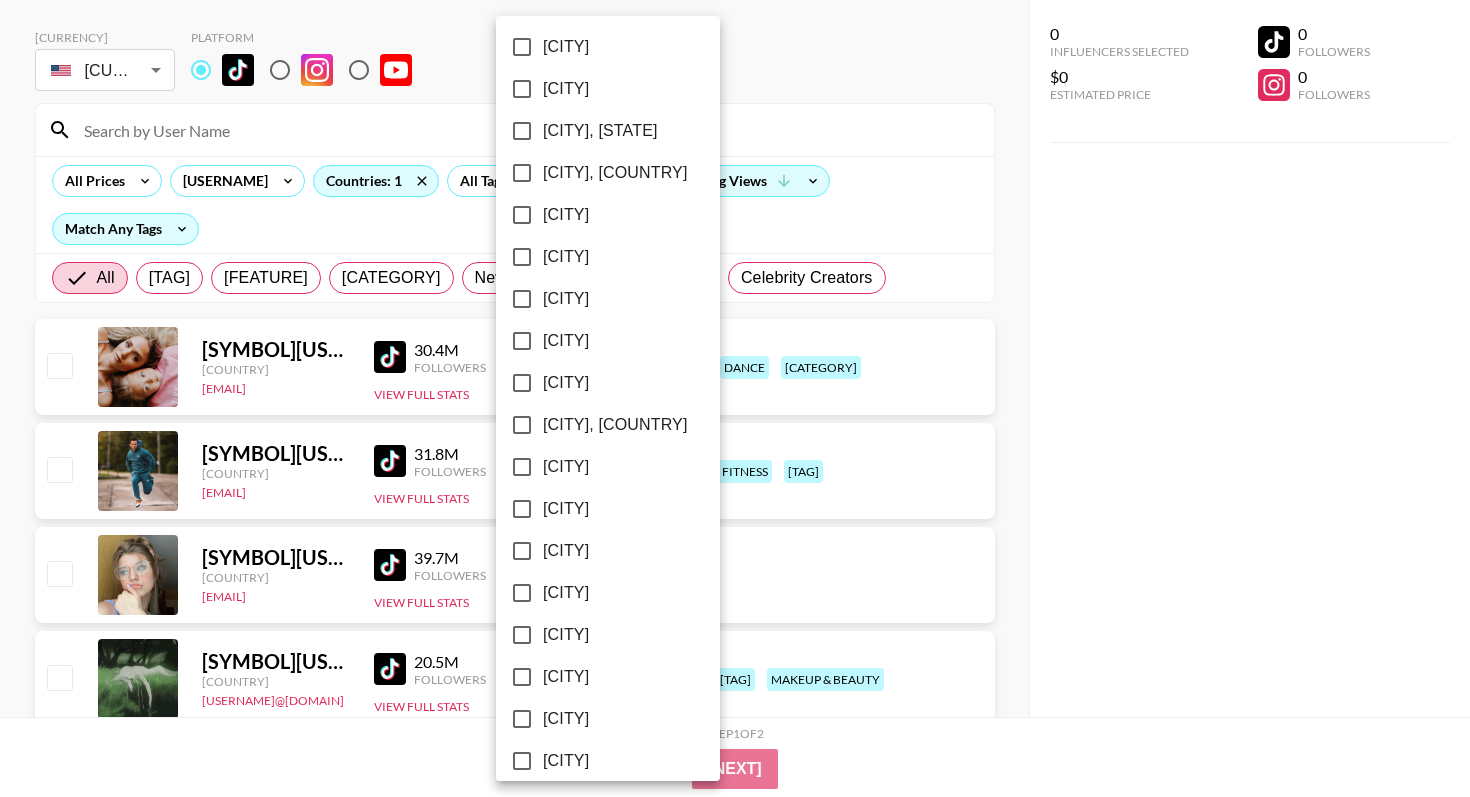 scroll, scrollTop: 569, scrollLeft: 0, axis: vertical 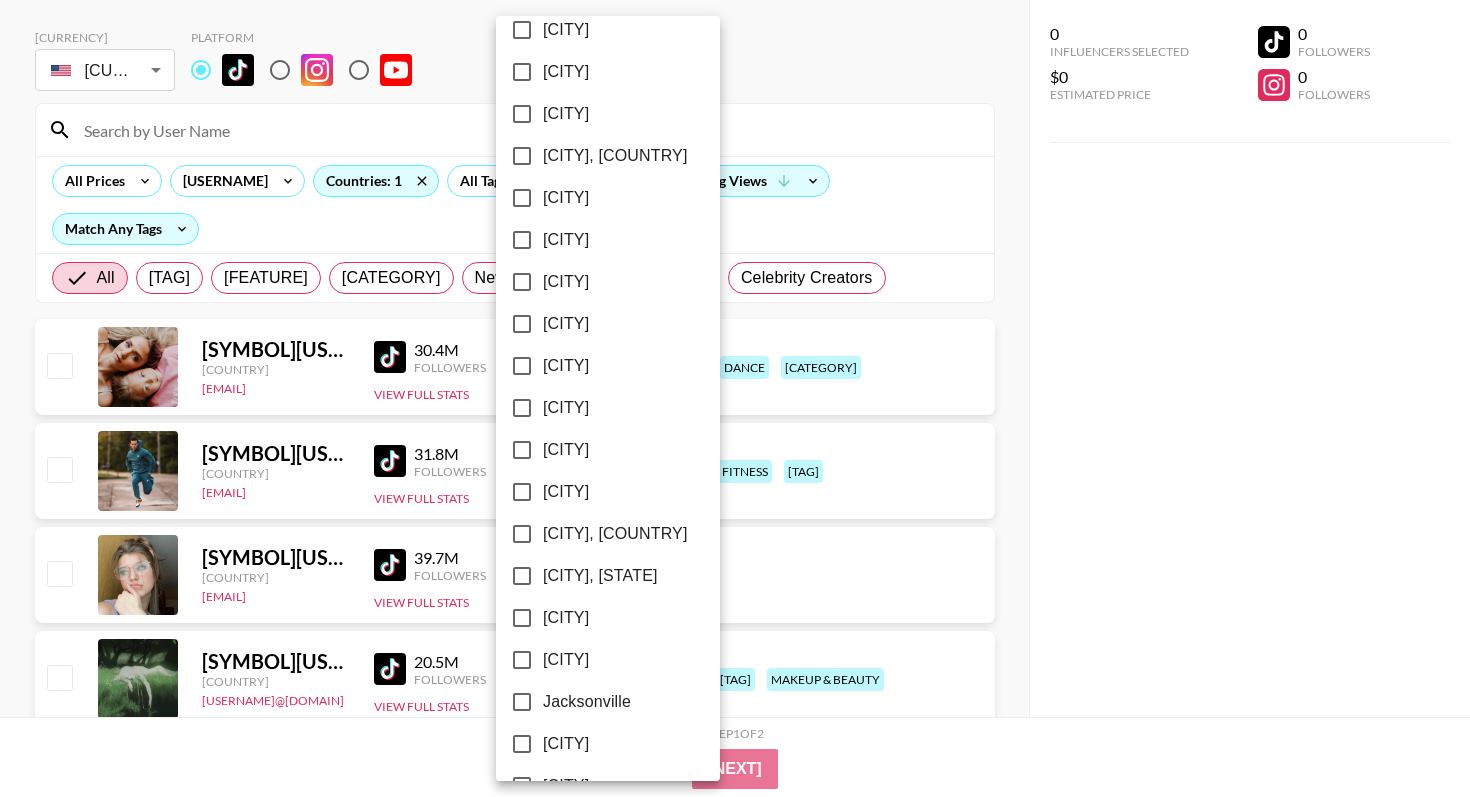 click at bounding box center (735, 398) 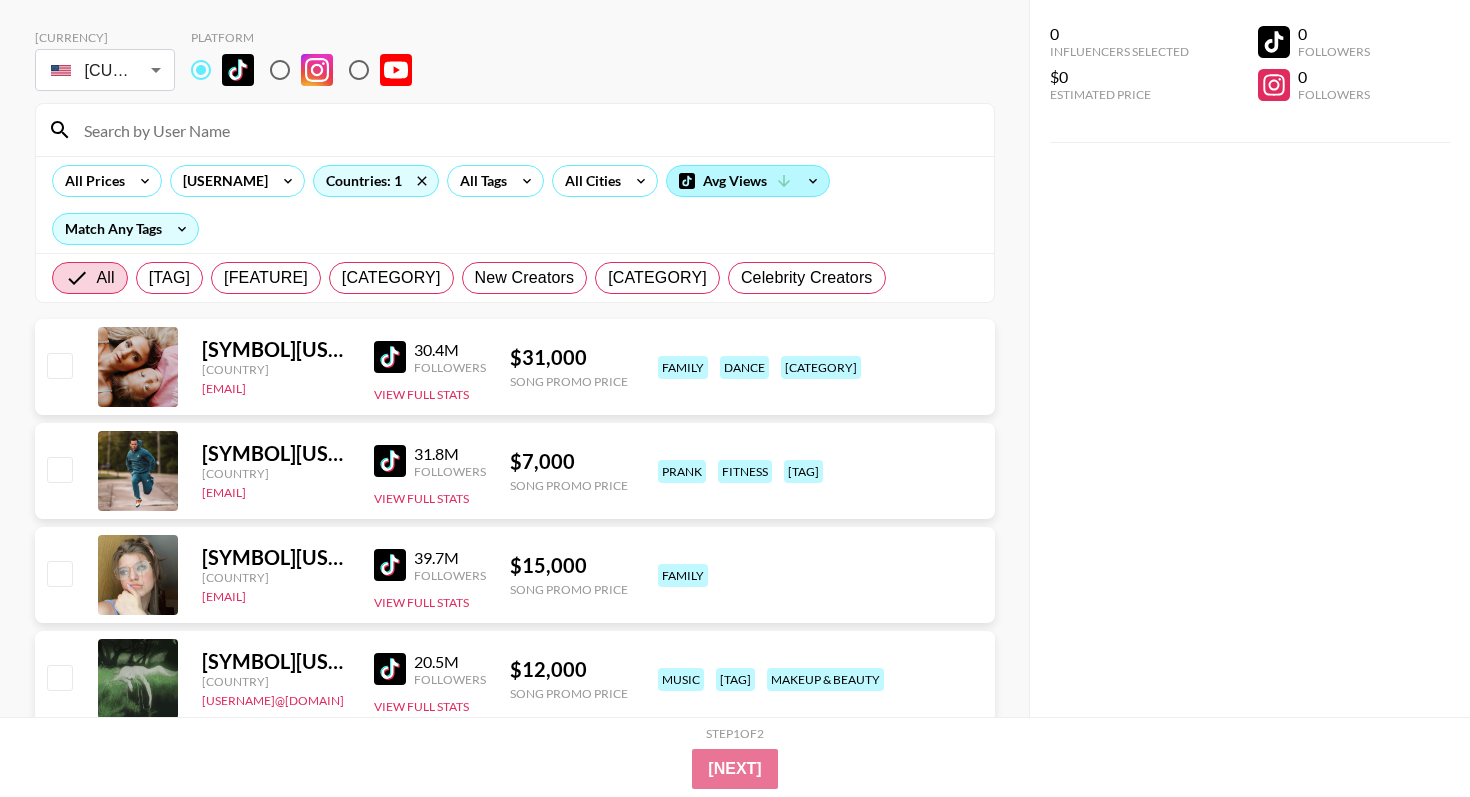 click 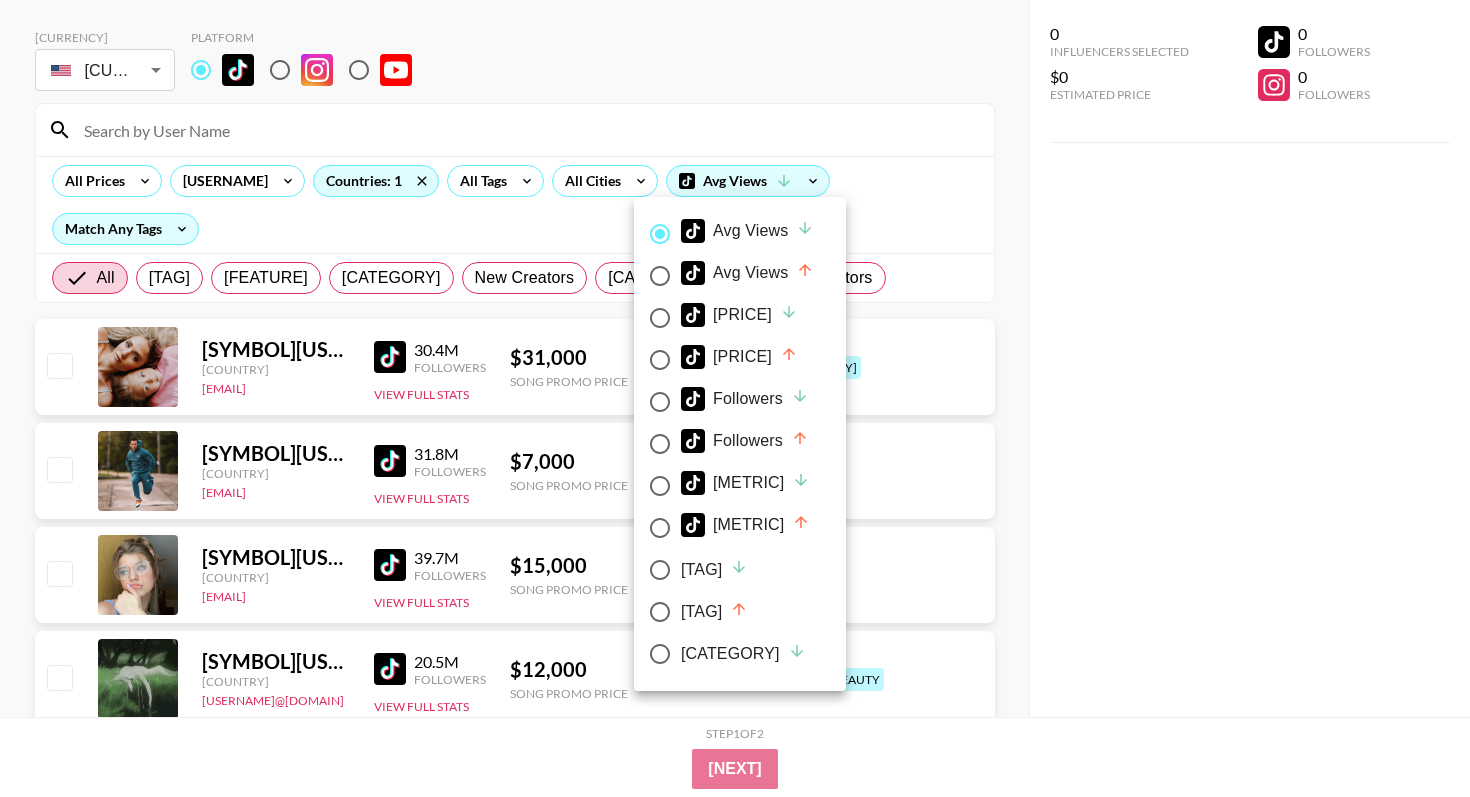 click on "[PRICE]" at bounding box center [739, 315] 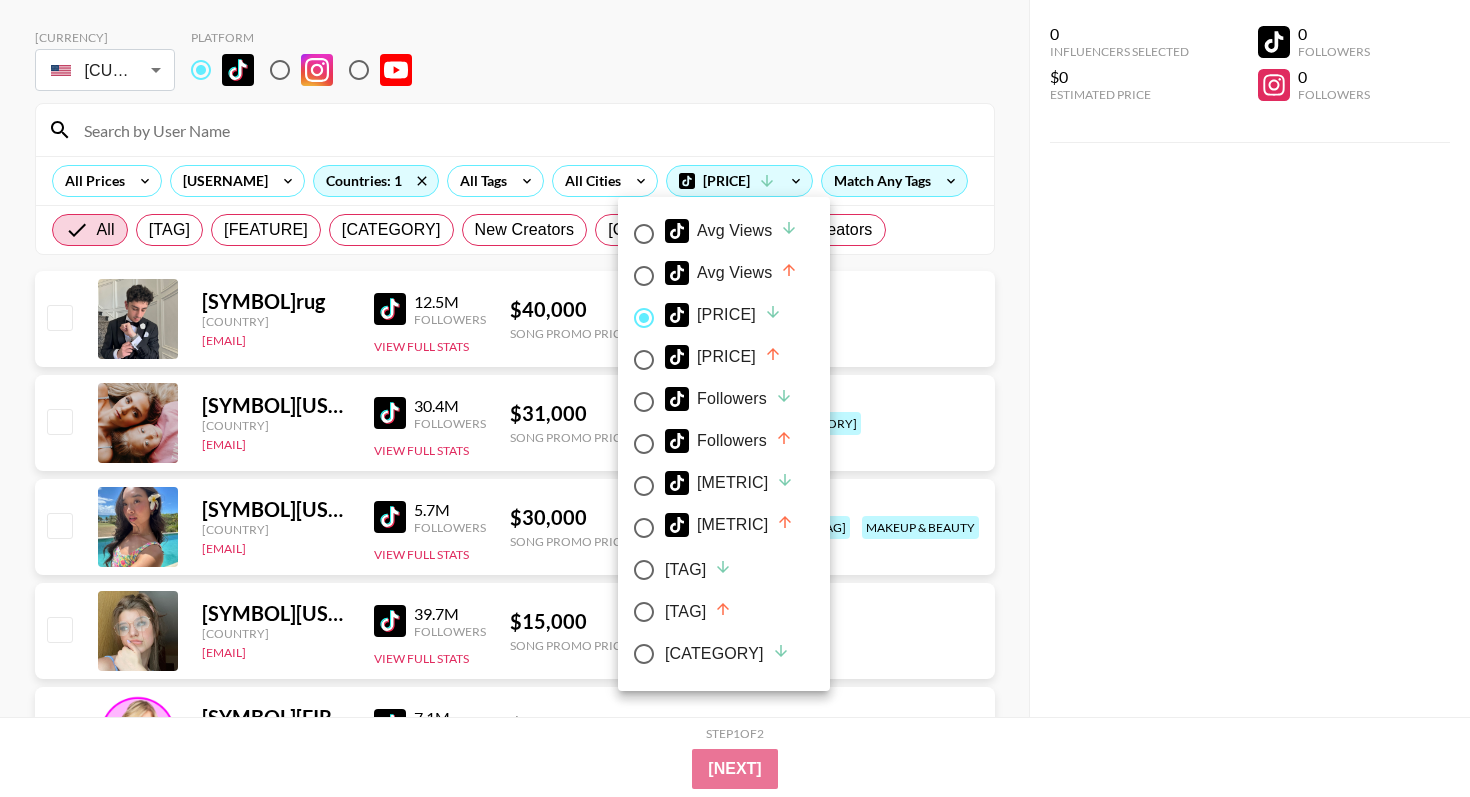 click at bounding box center (735, 398) 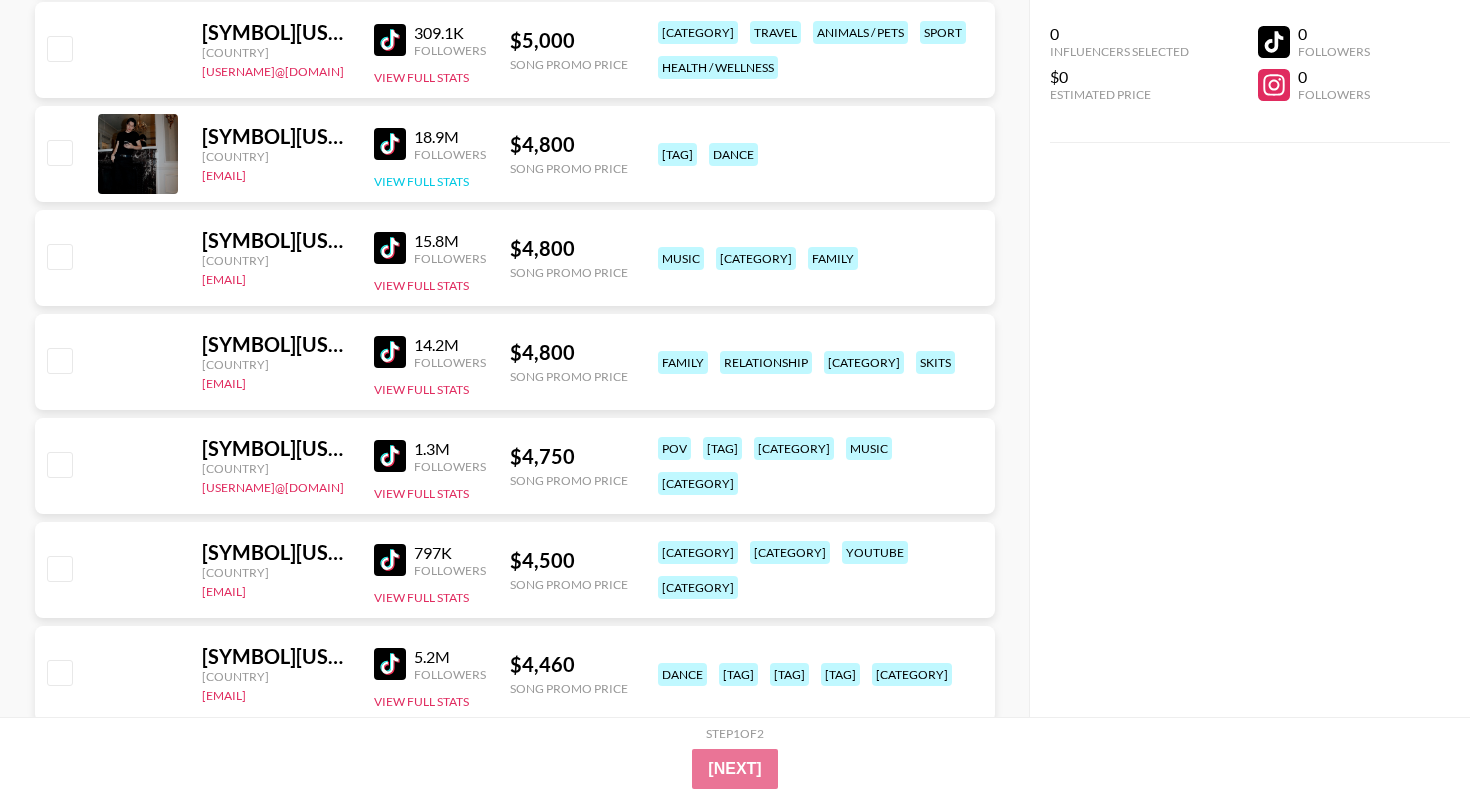 scroll, scrollTop: 7273, scrollLeft: 0, axis: vertical 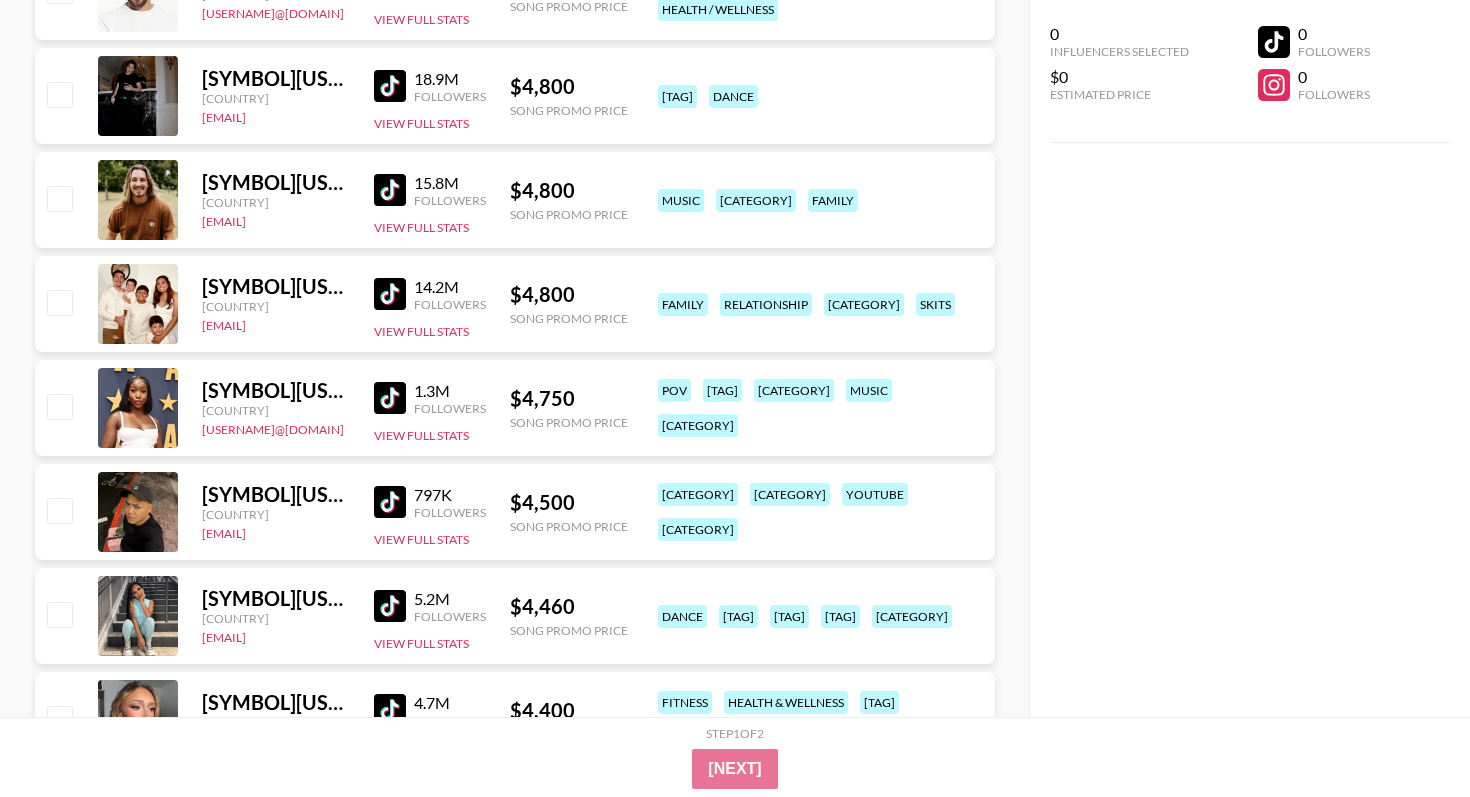 click at bounding box center (390, 86) 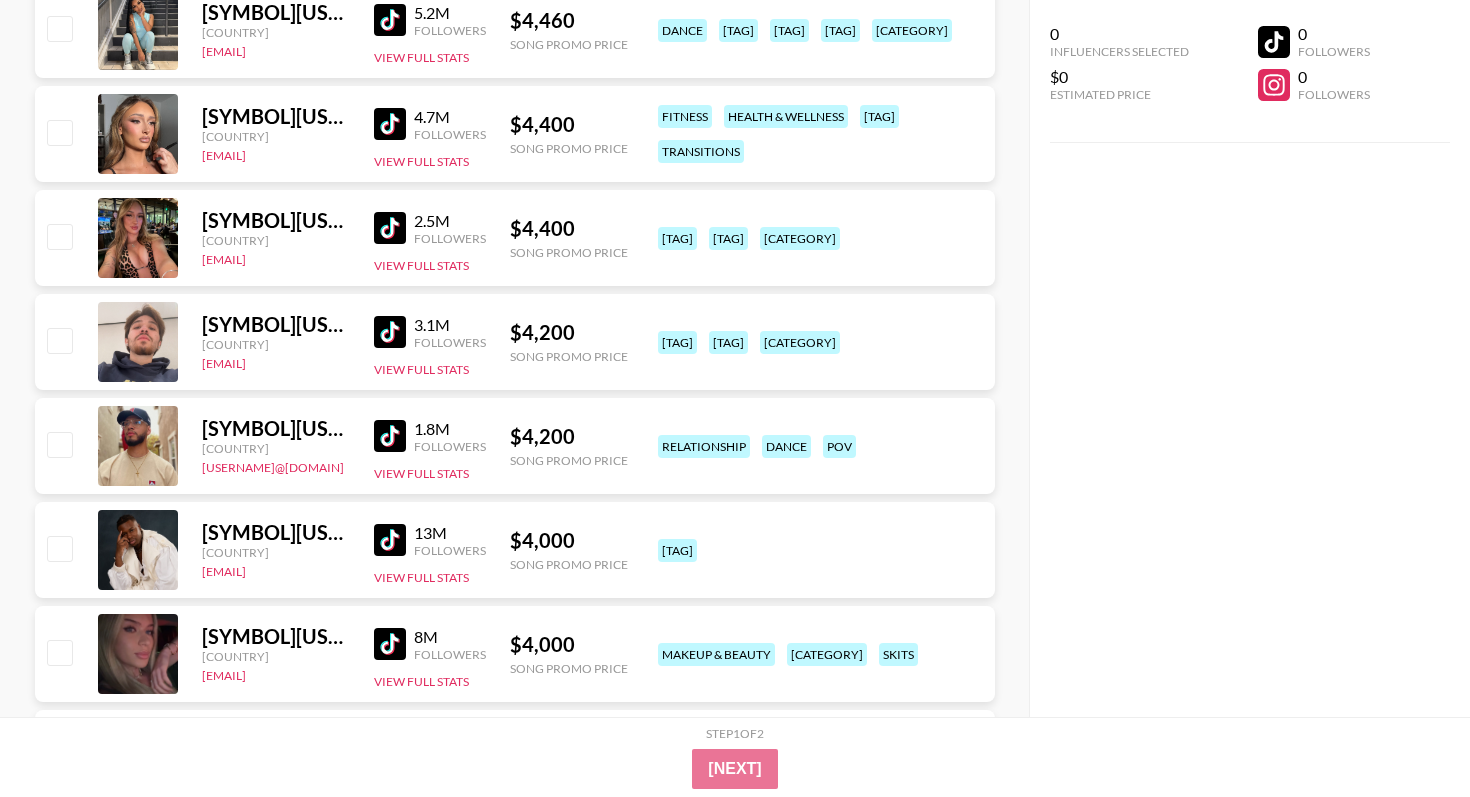 scroll, scrollTop: 7860, scrollLeft: 0, axis: vertical 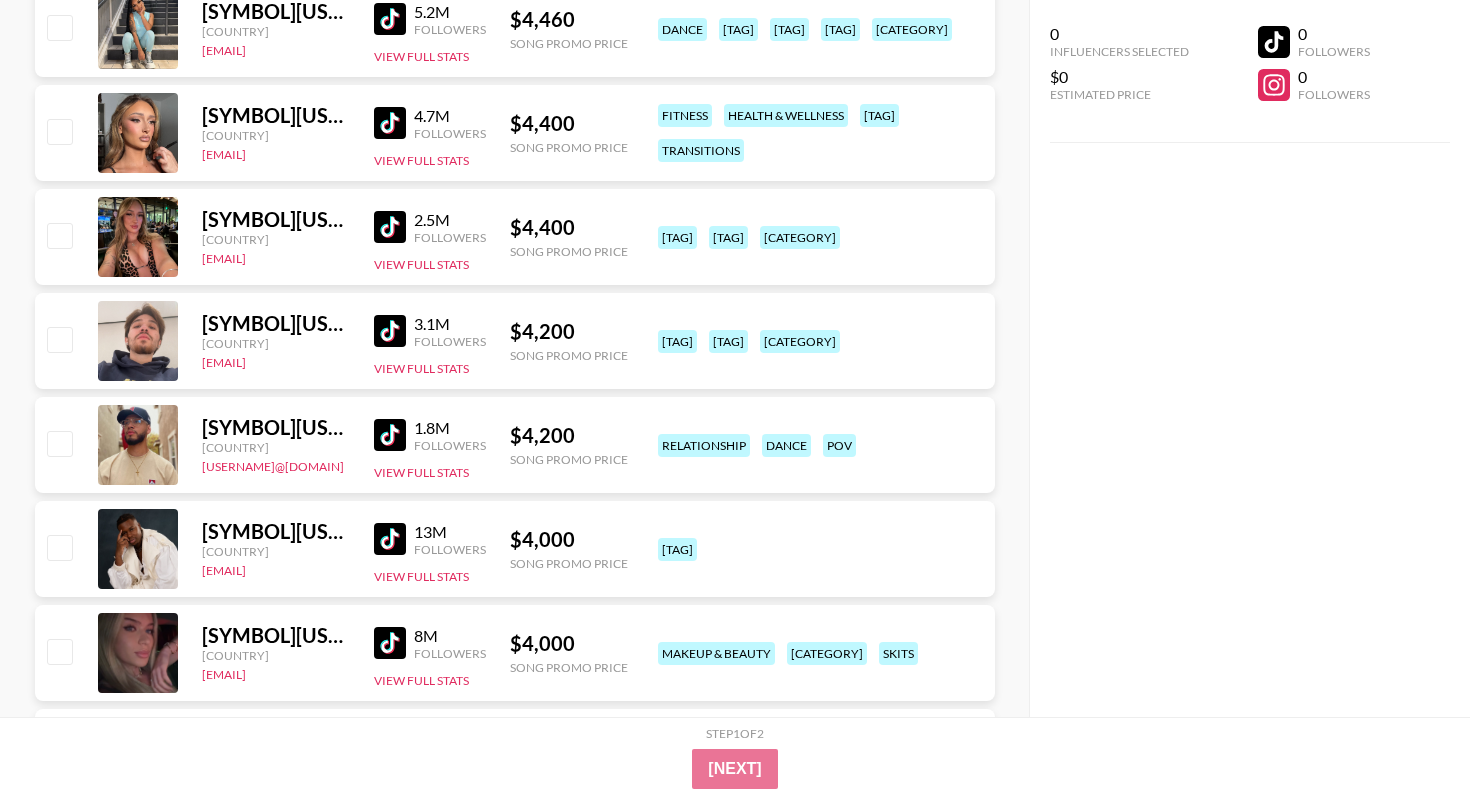 click at bounding box center (390, 19) 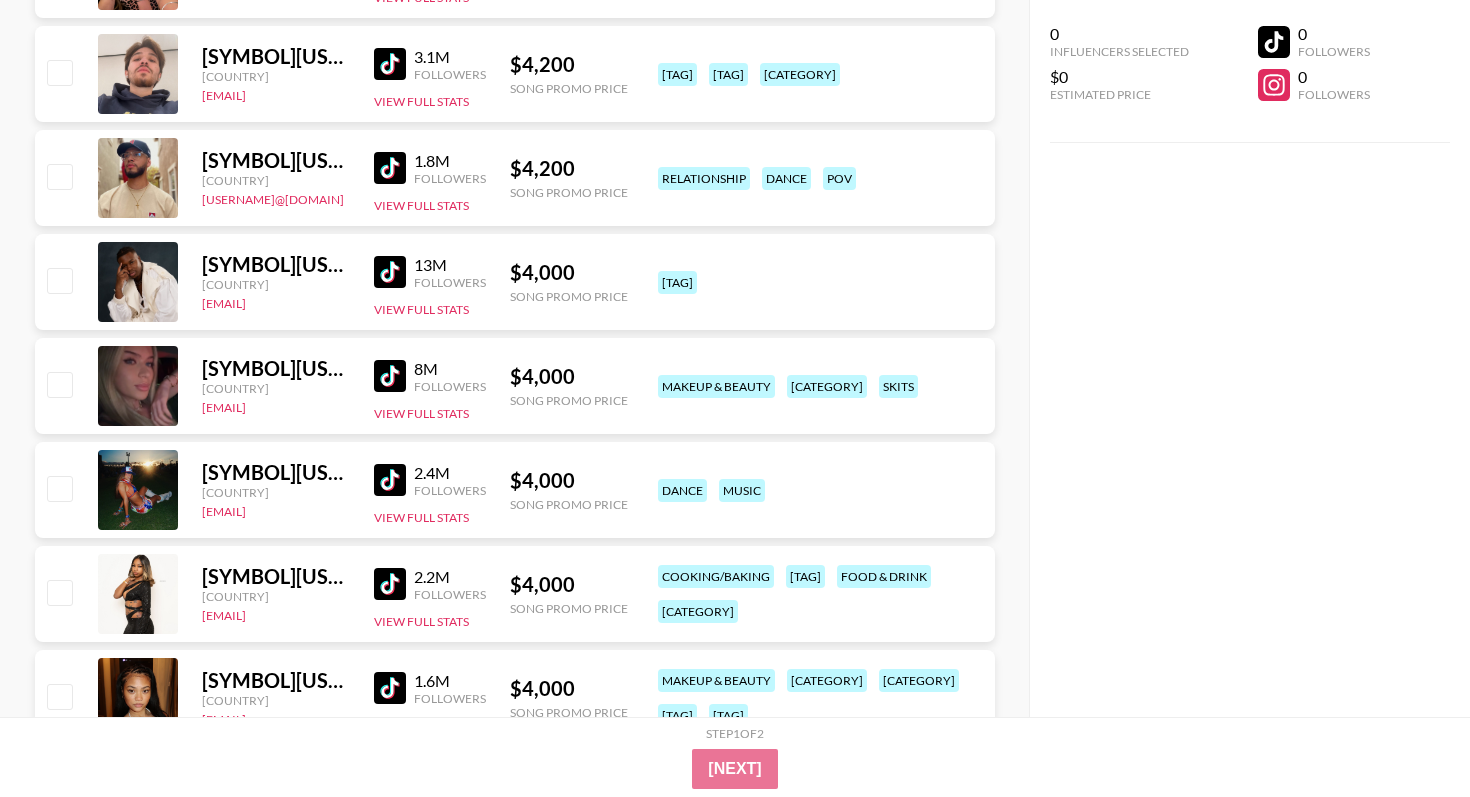 scroll, scrollTop: 8137, scrollLeft: 0, axis: vertical 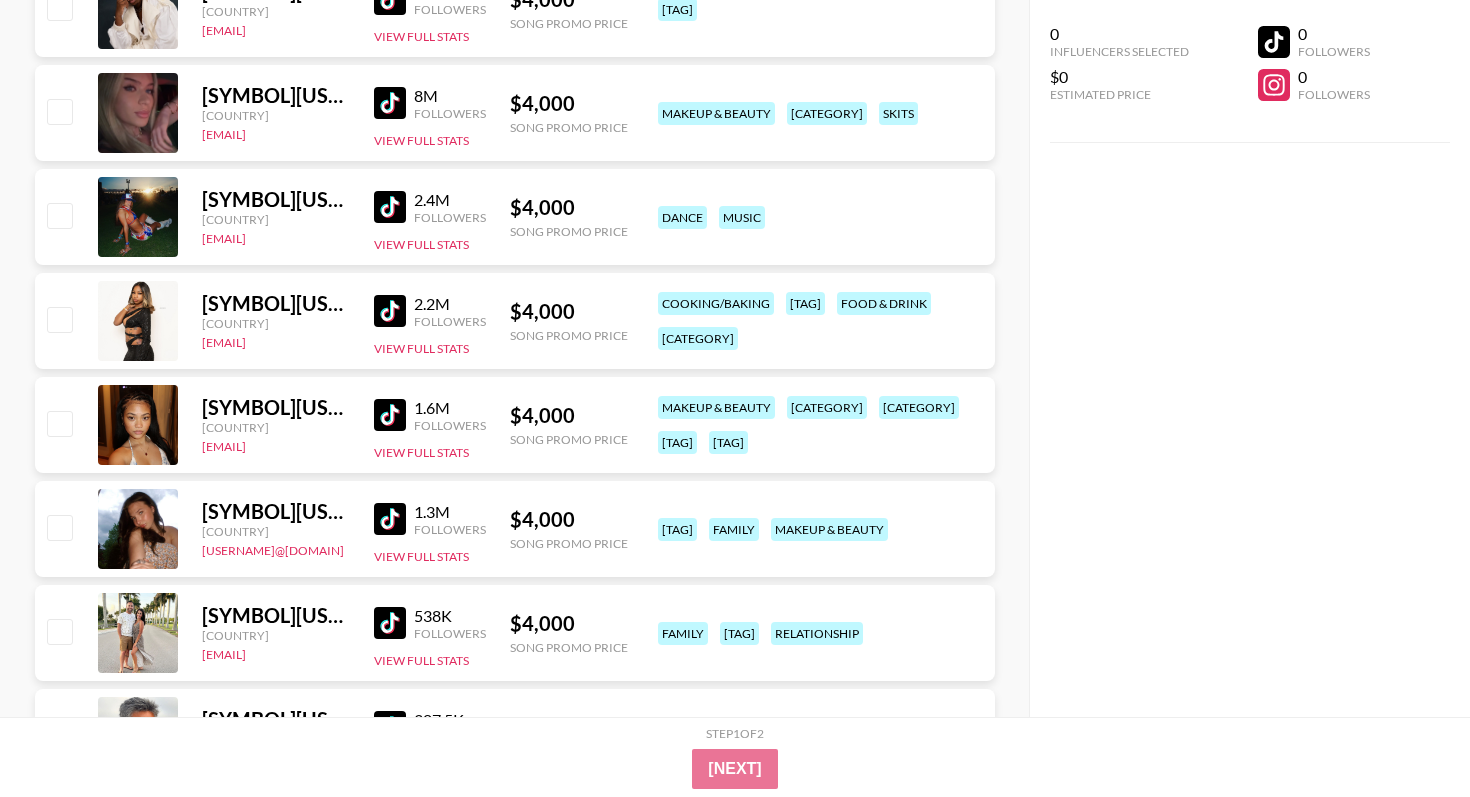 click at bounding box center [390, -1] 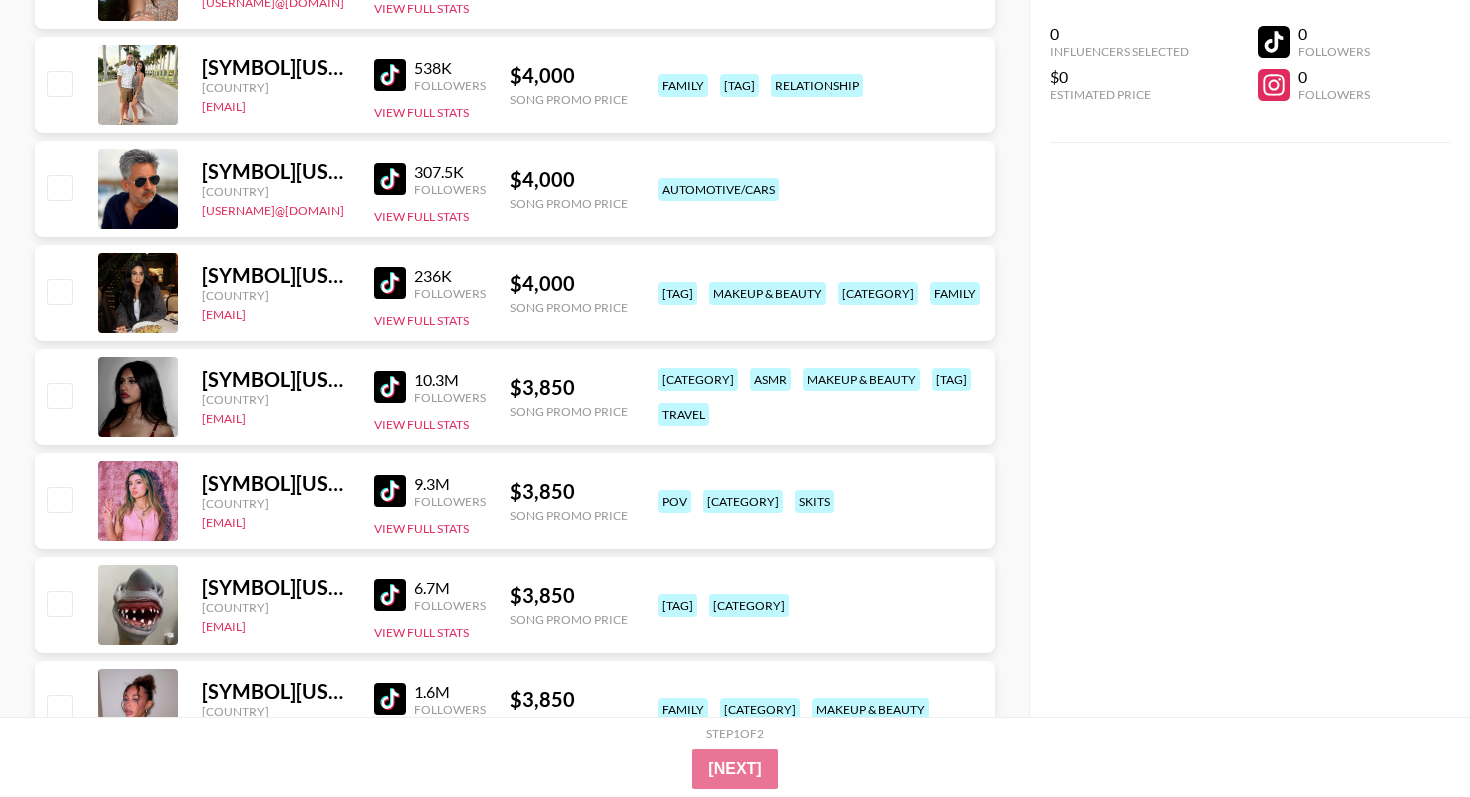 scroll, scrollTop: 8971, scrollLeft: 0, axis: vertical 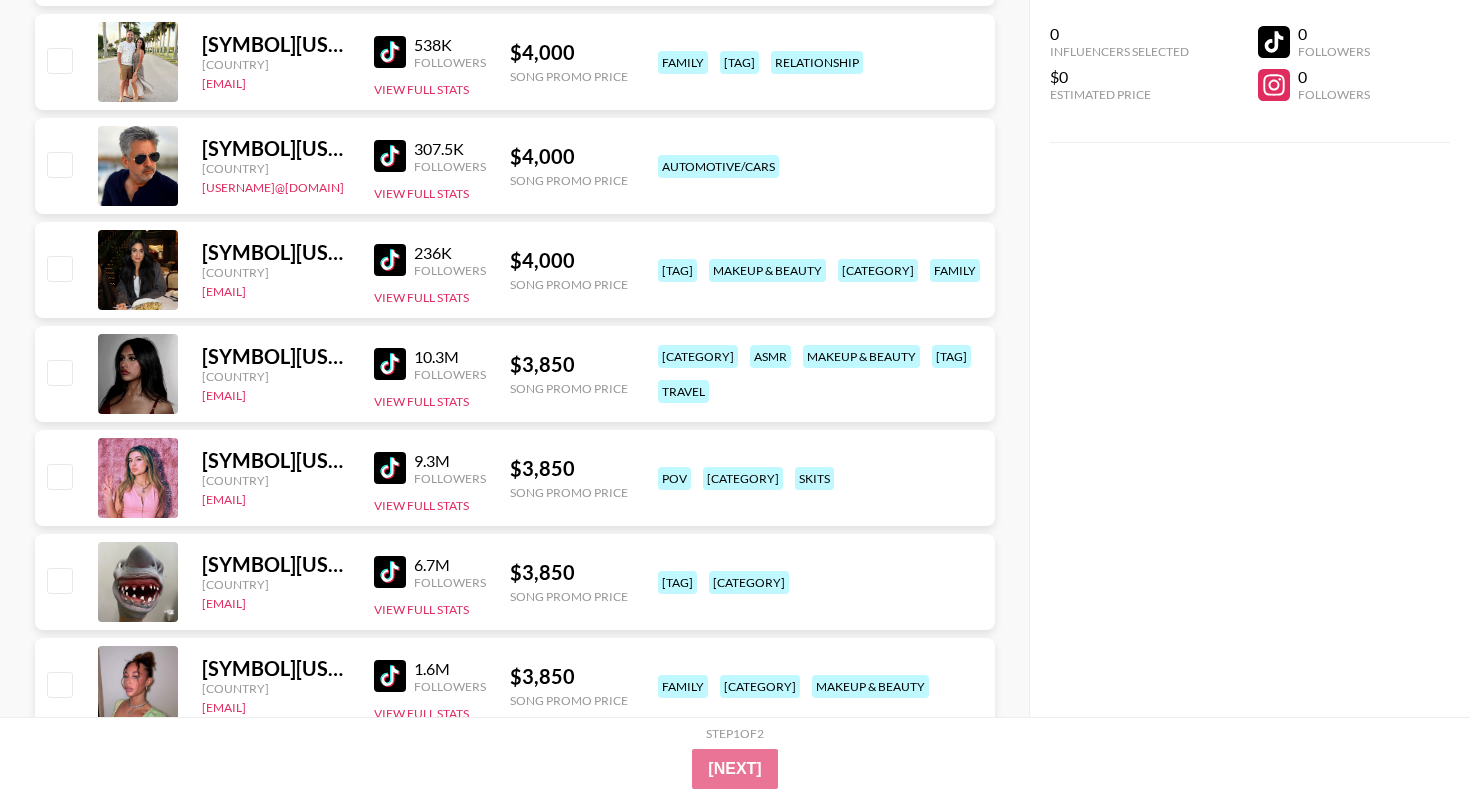 click at bounding box center [390, 156] 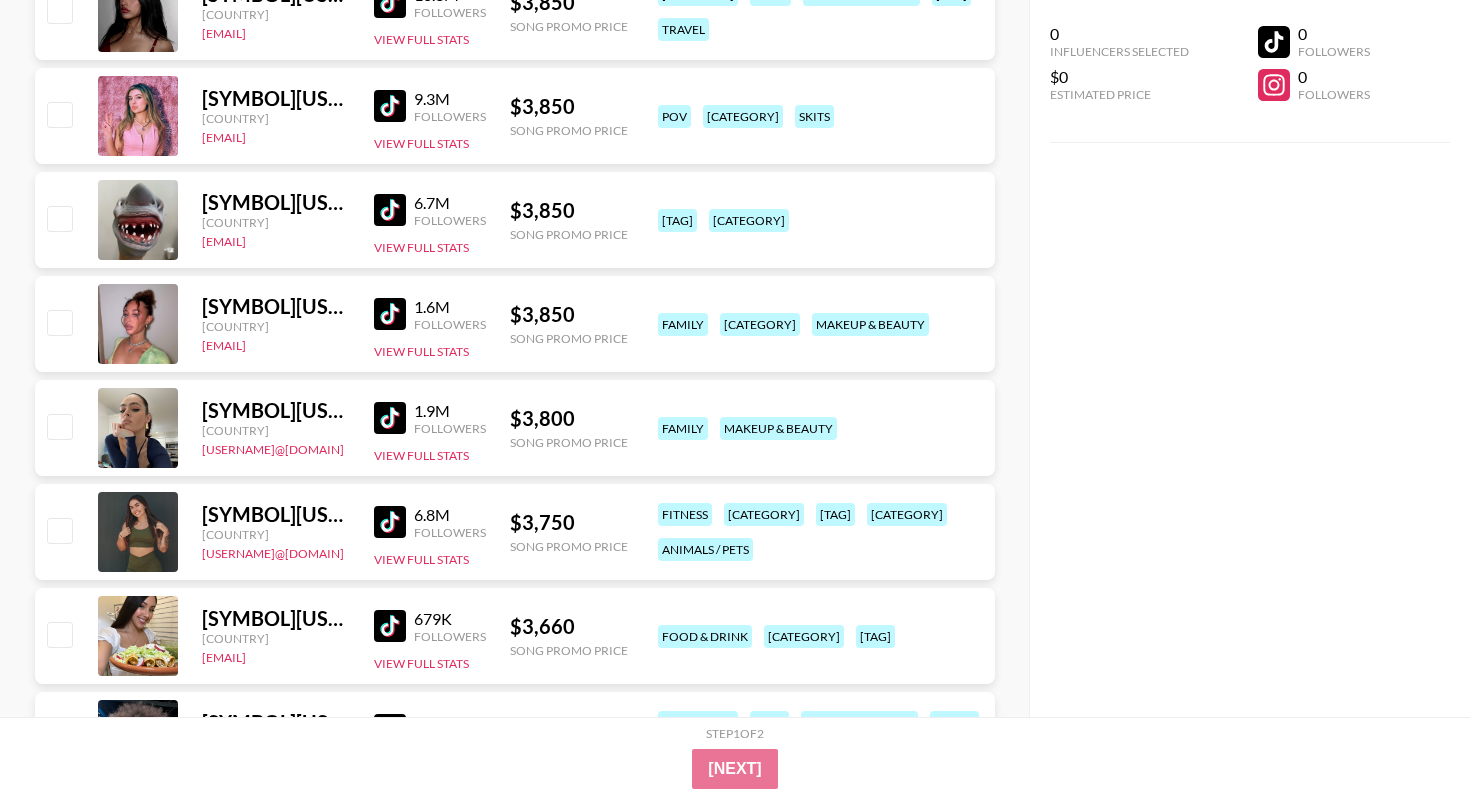 scroll, scrollTop: 9334, scrollLeft: 0, axis: vertical 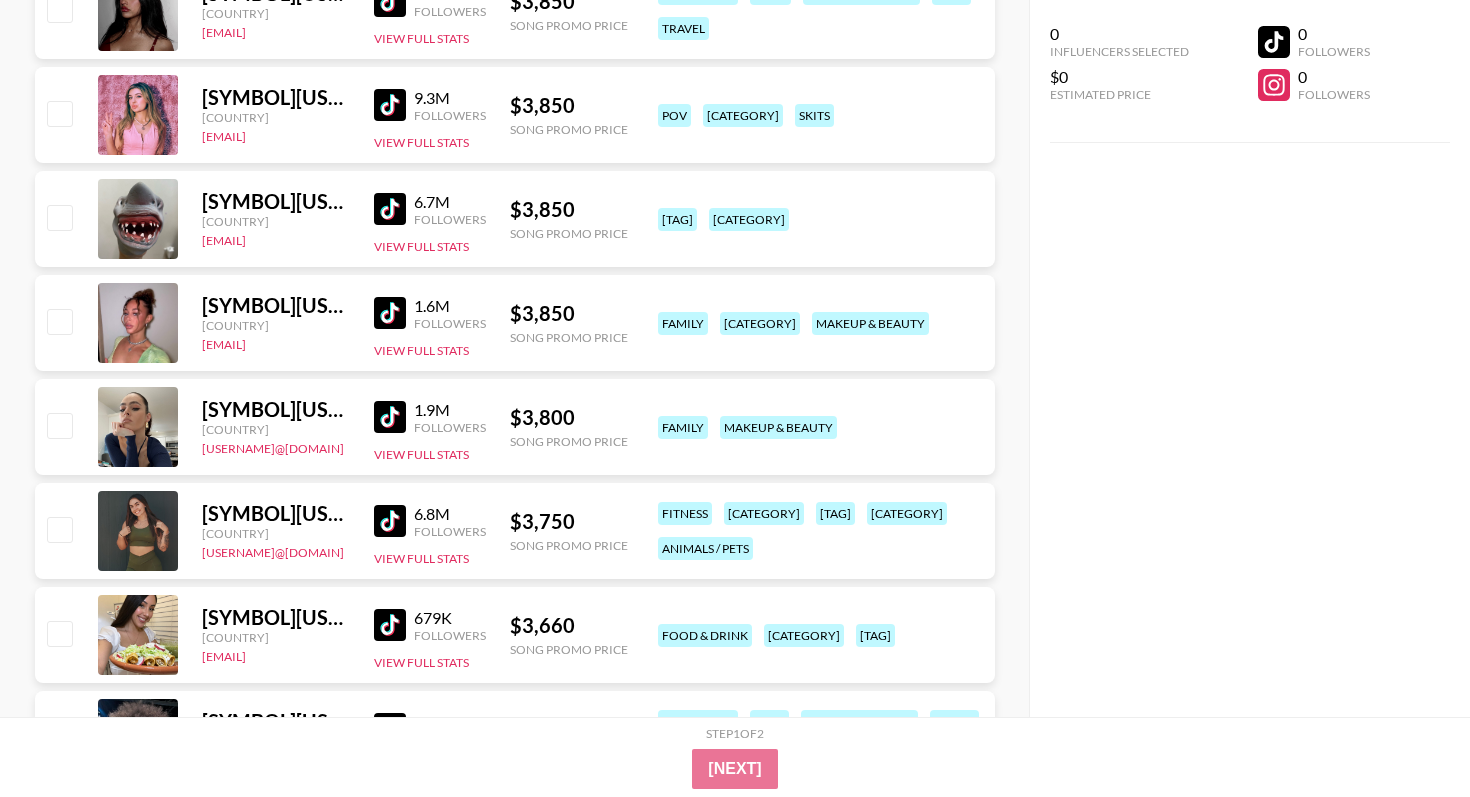 click at bounding box center [390, 1] 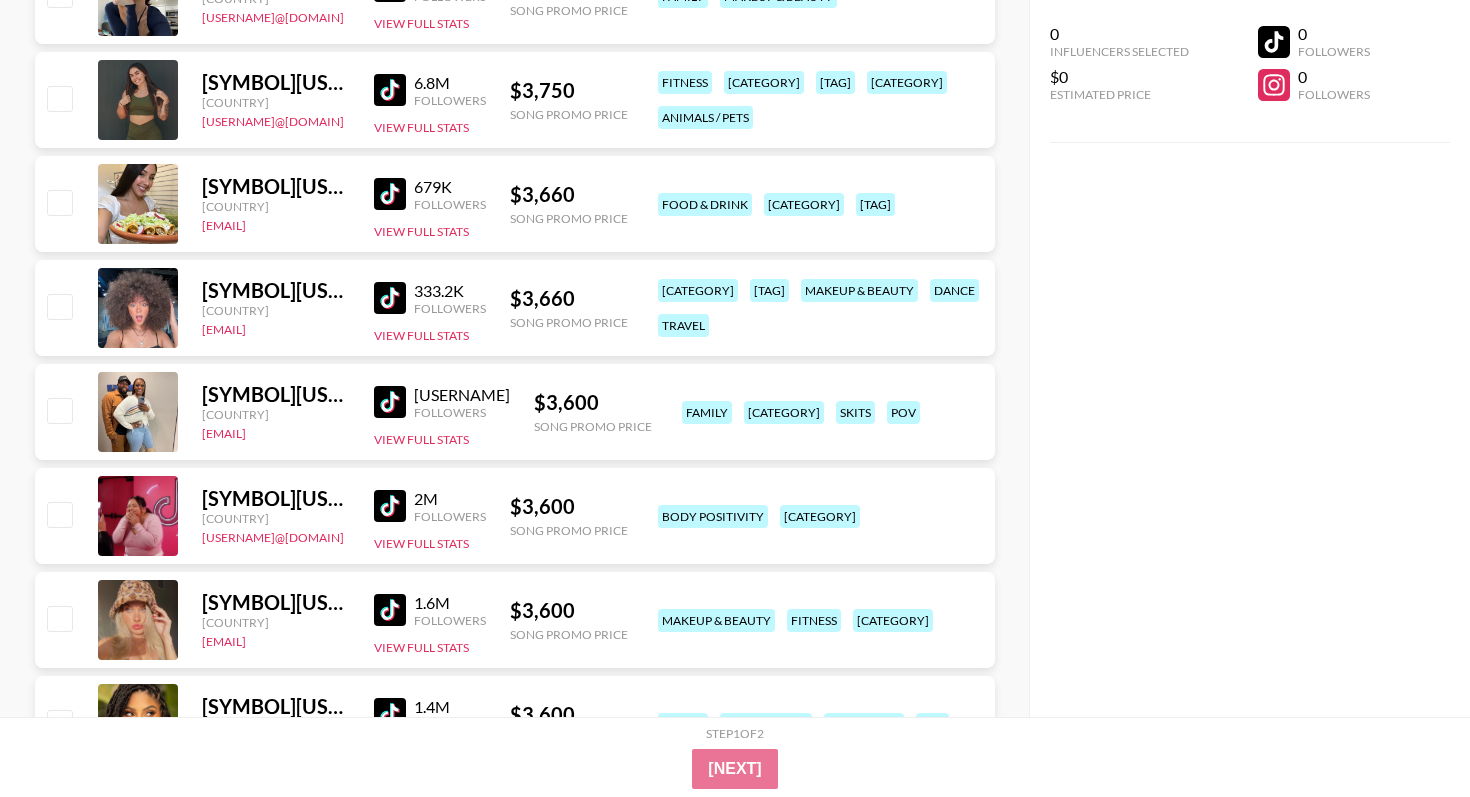 scroll, scrollTop: 9775, scrollLeft: 0, axis: vertical 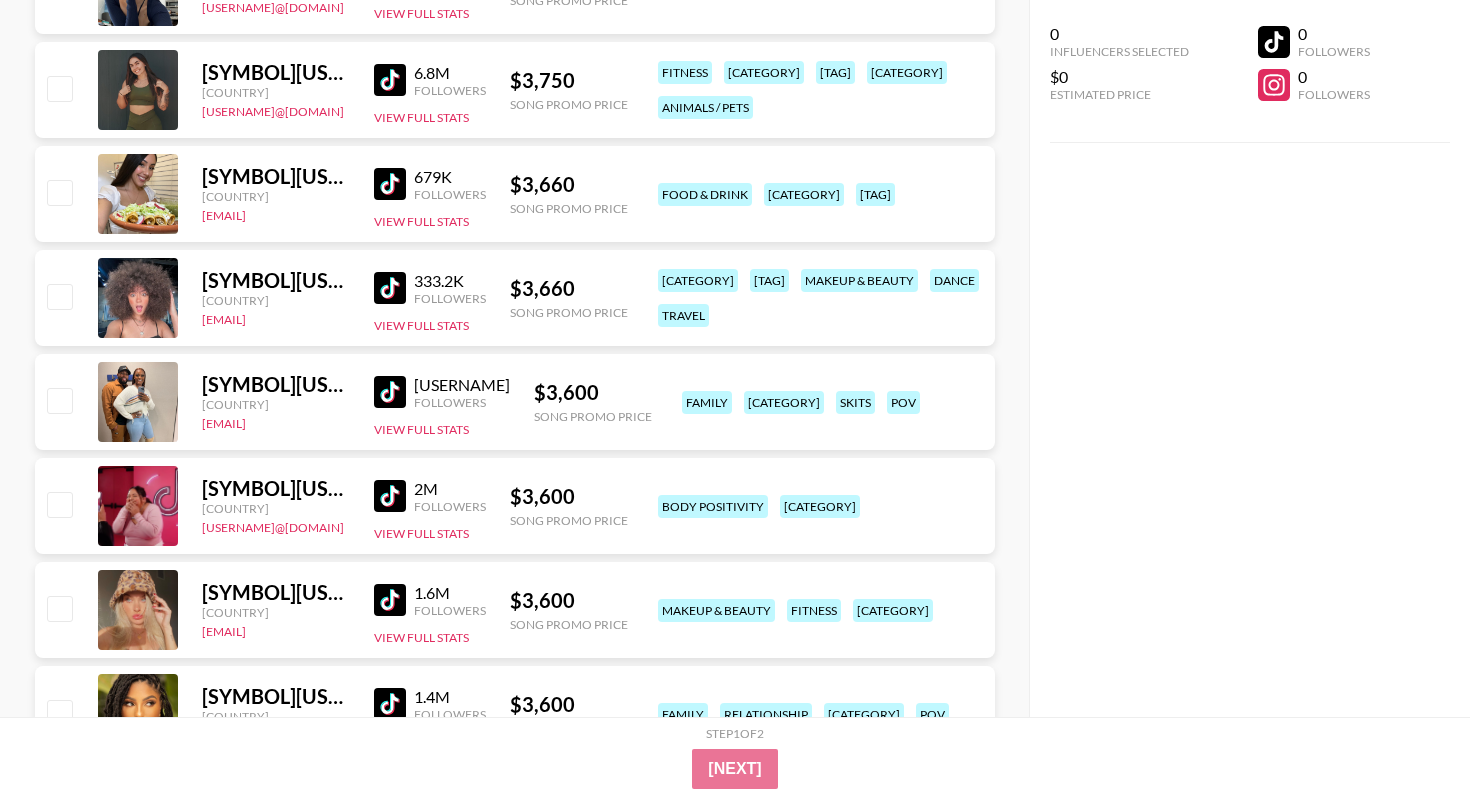 click at bounding box center [390, 80] 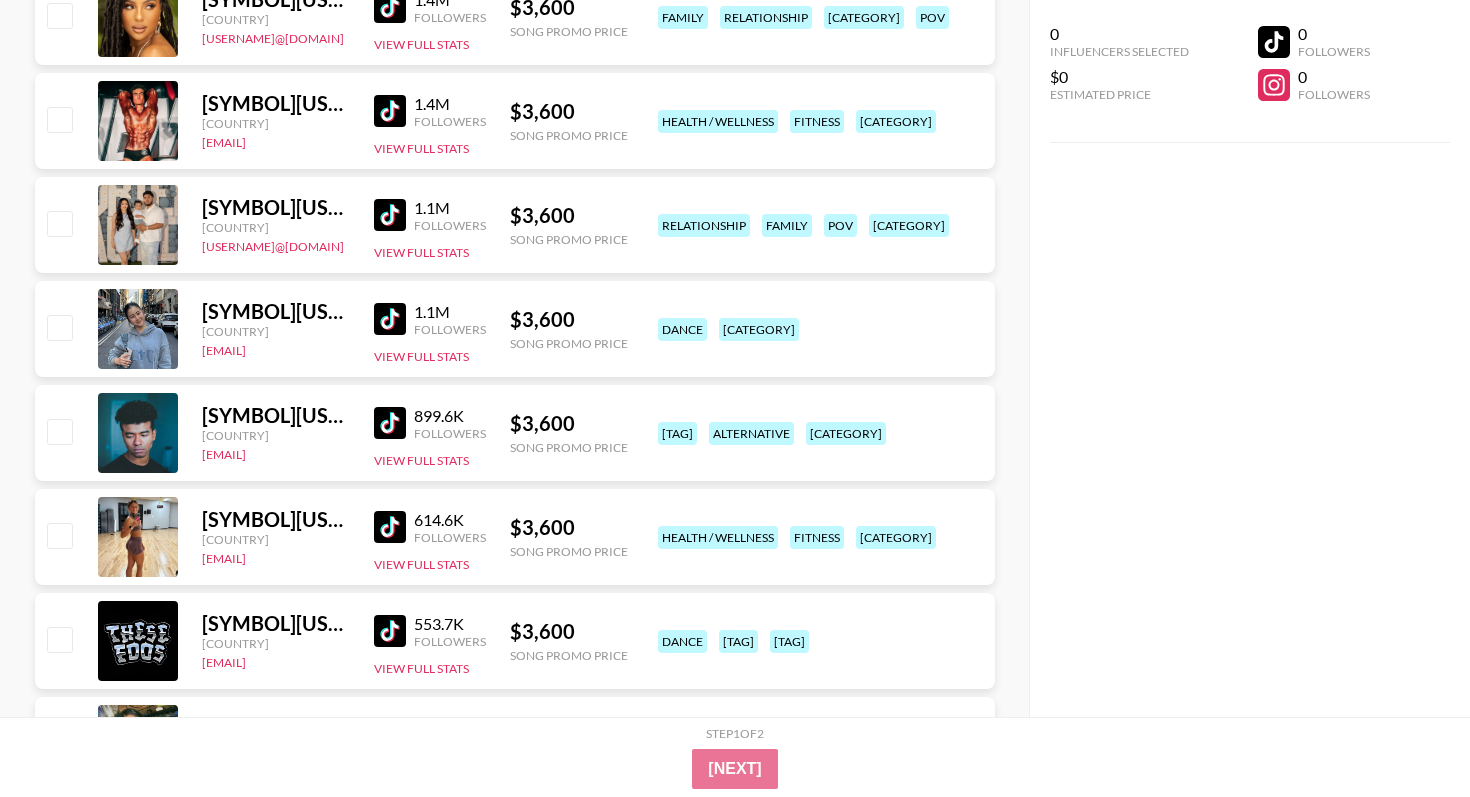 scroll, scrollTop: 10473, scrollLeft: 0, axis: vertical 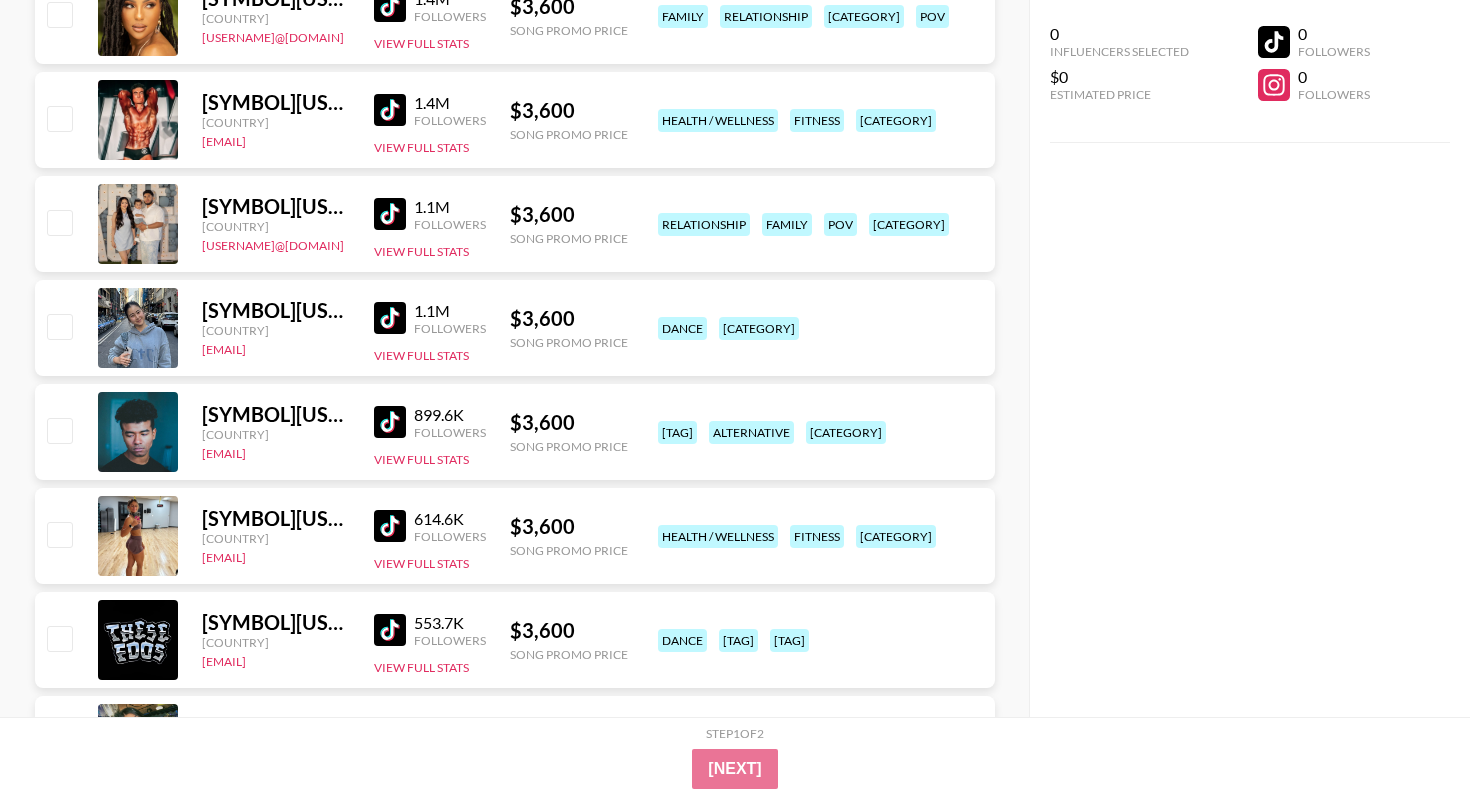click at bounding box center [390, 6] 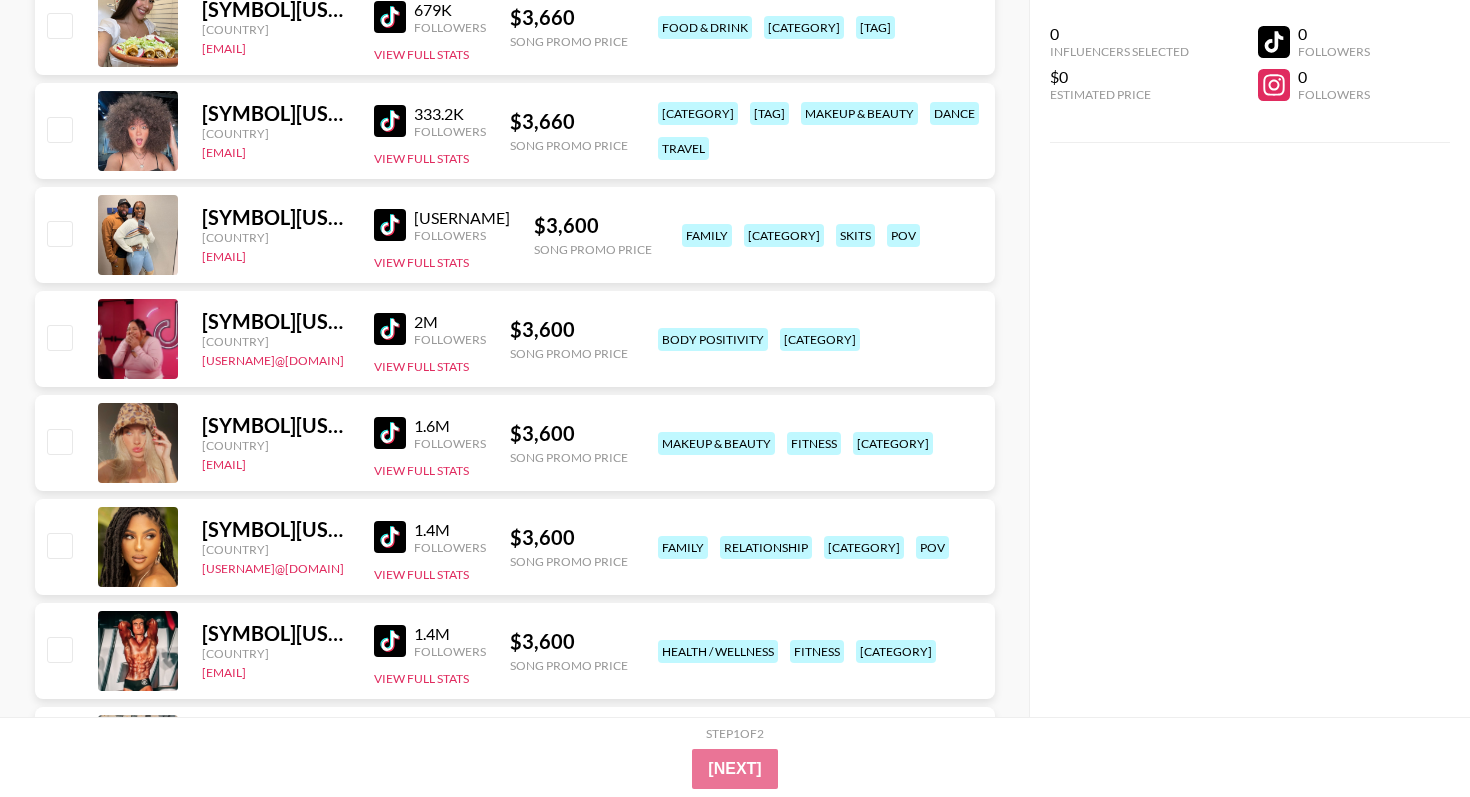 scroll, scrollTop: 9944, scrollLeft: 0, axis: vertical 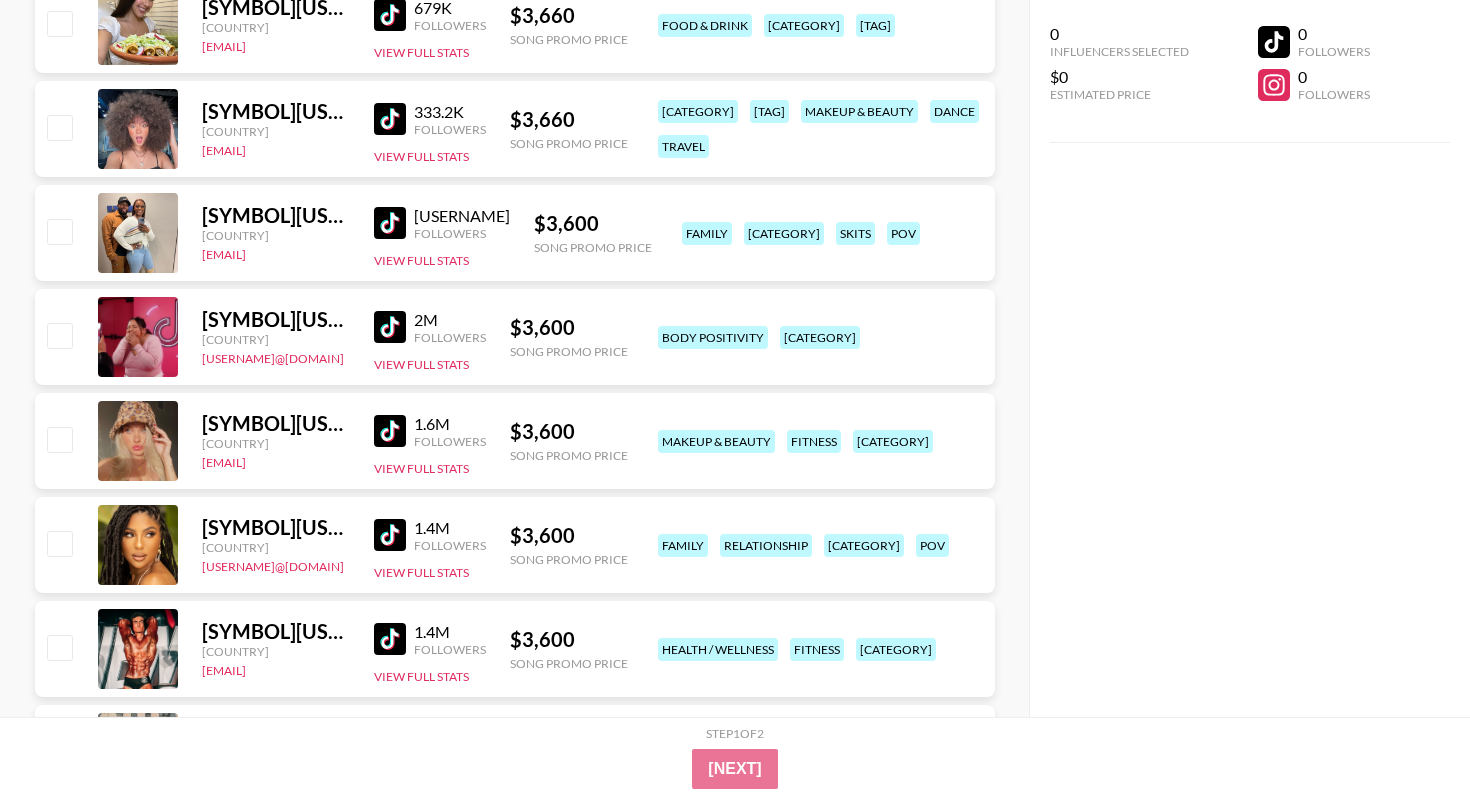 click at bounding box center (390, 223) 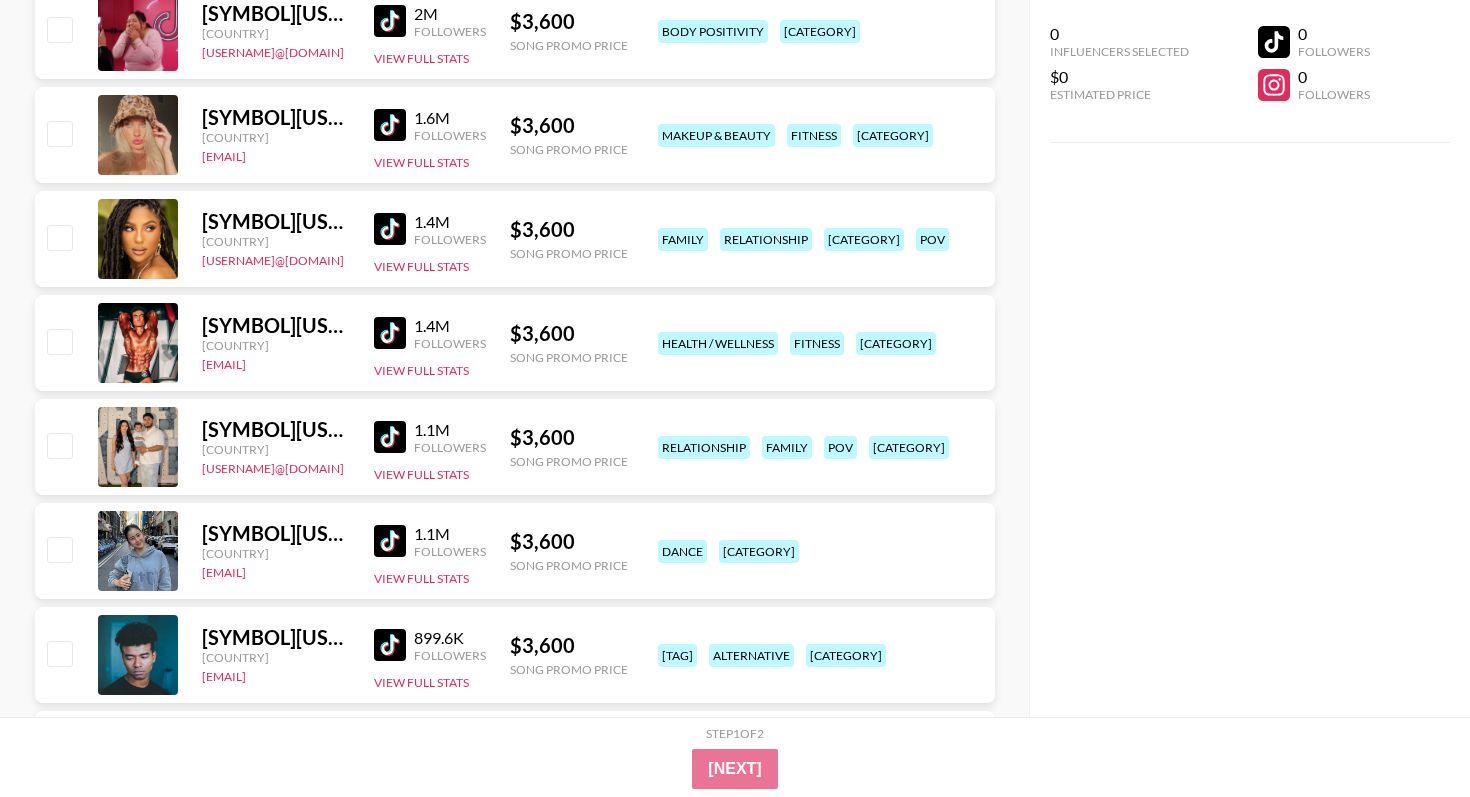 scroll, scrollTop: 10254, scrollLeft: 0, axis: vertical 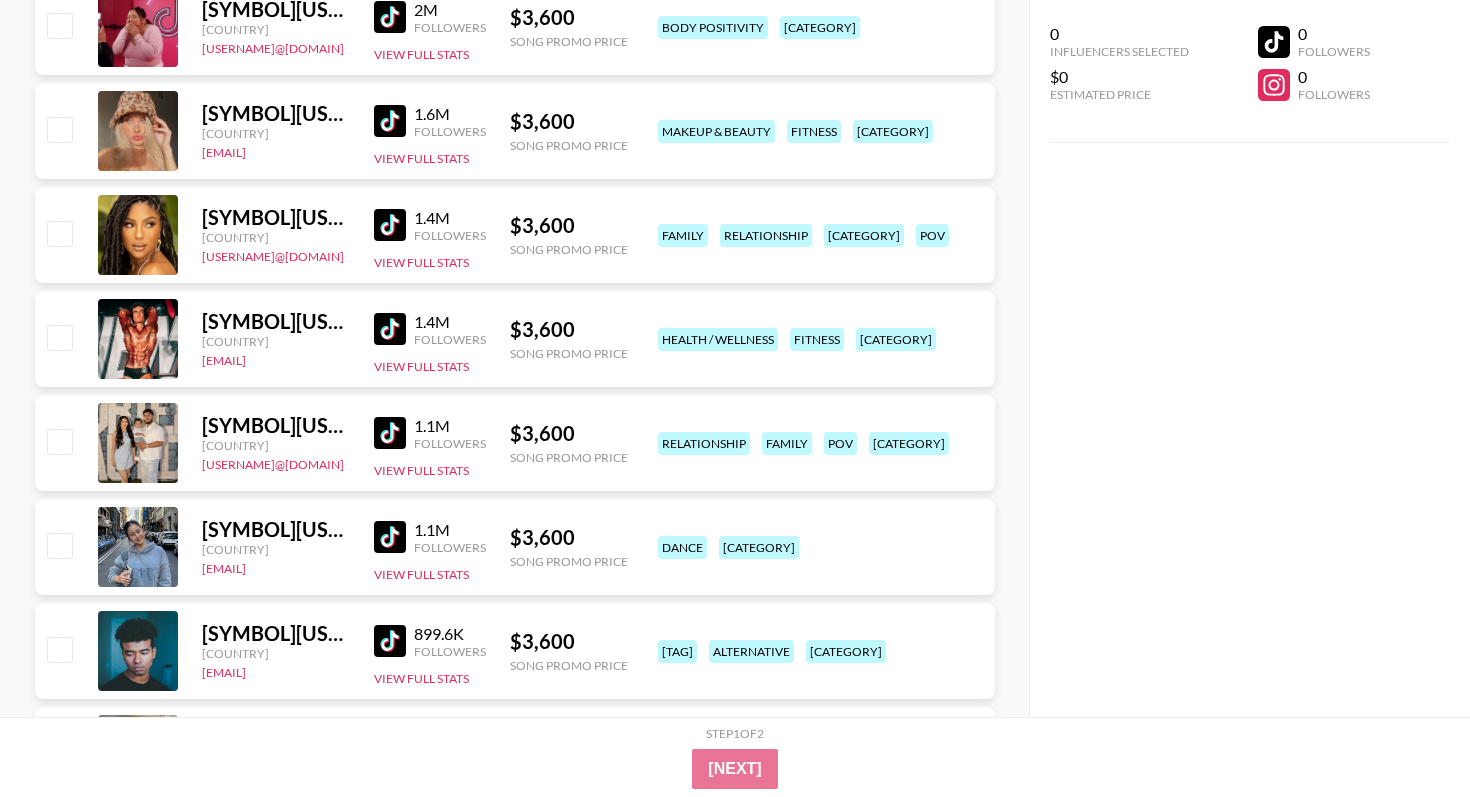 click at bounding box center [390, 433] 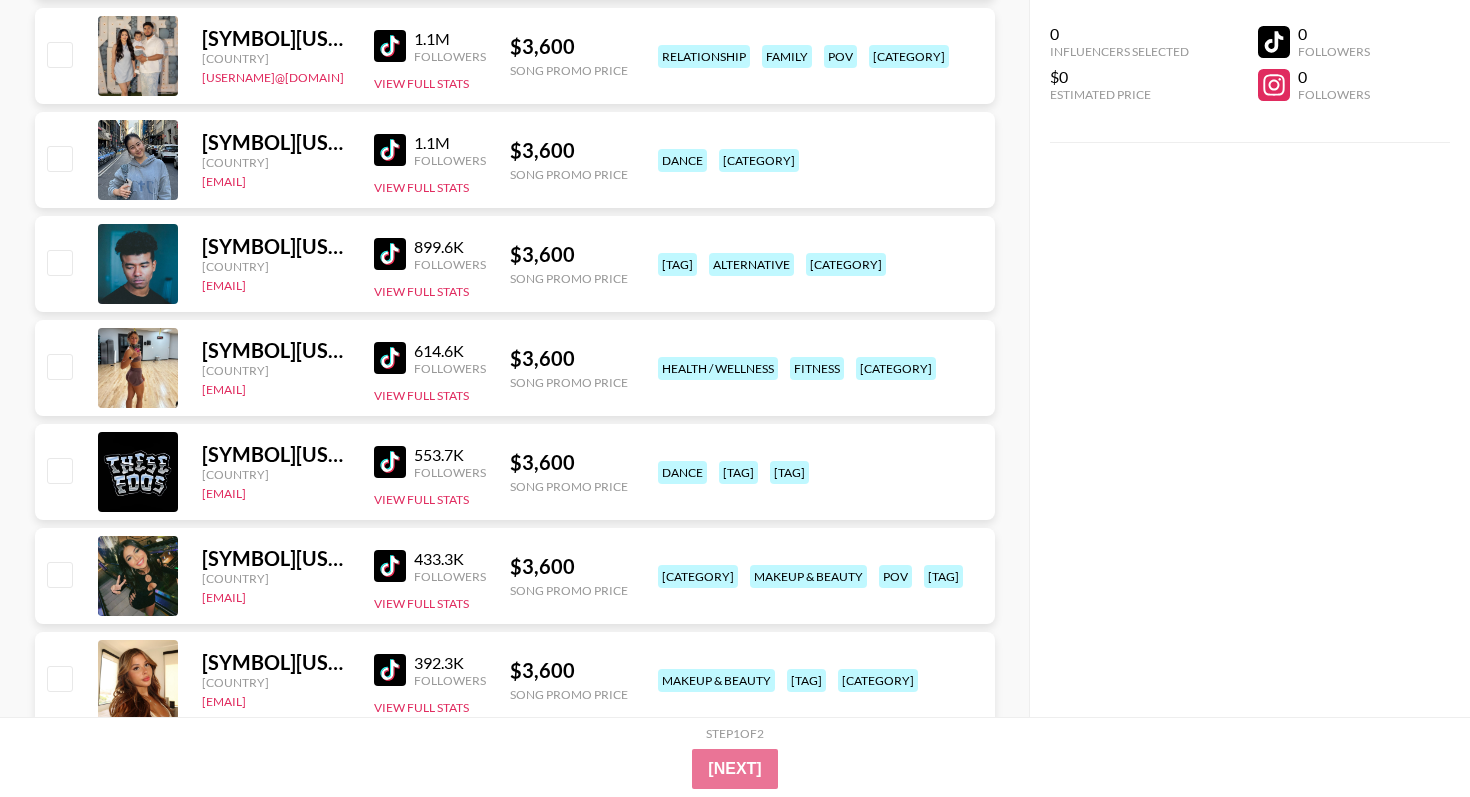 scroll, scrollTop: 10662, scrollLeft: 0, axis: vertical 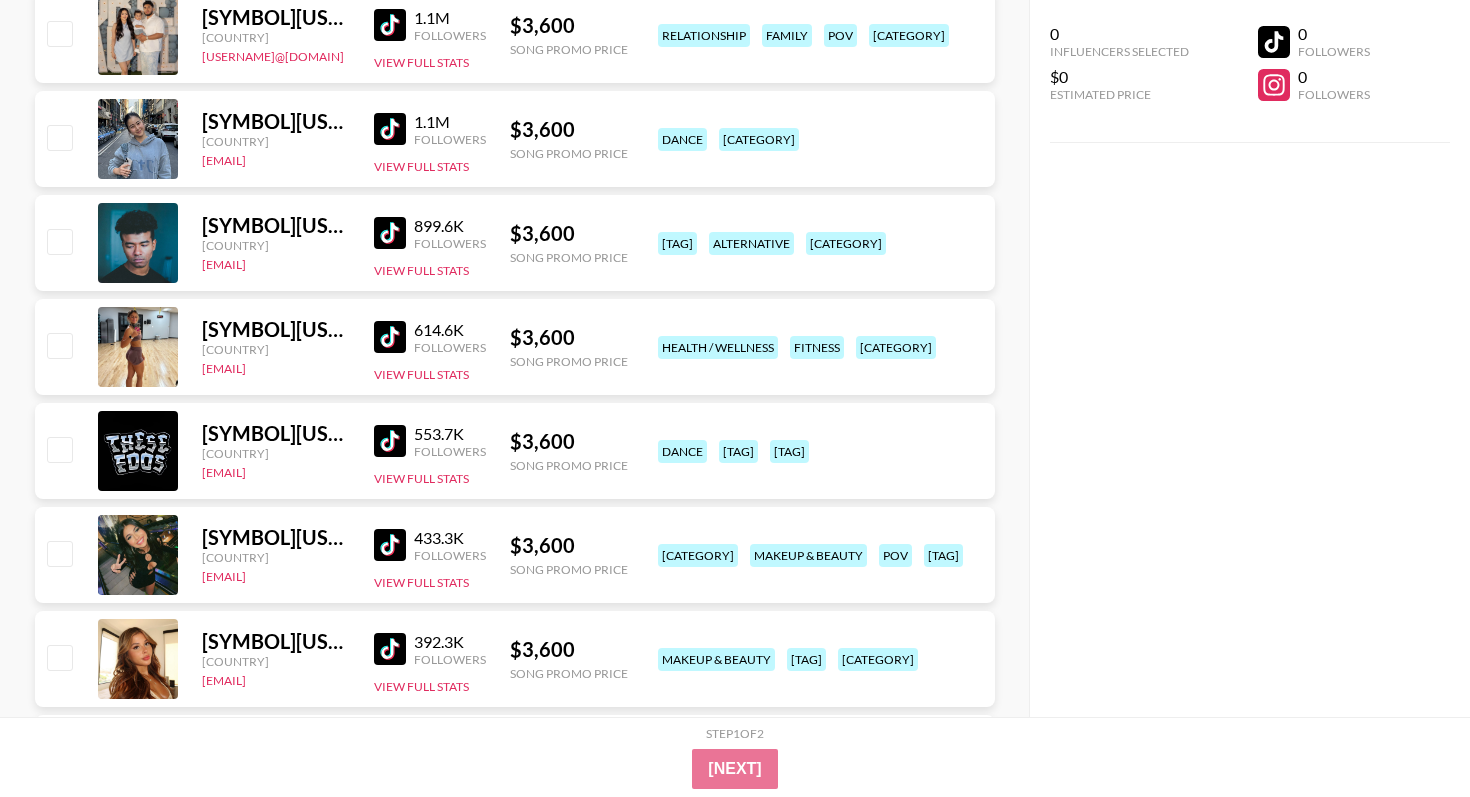 click at bounding box center (390, 337) 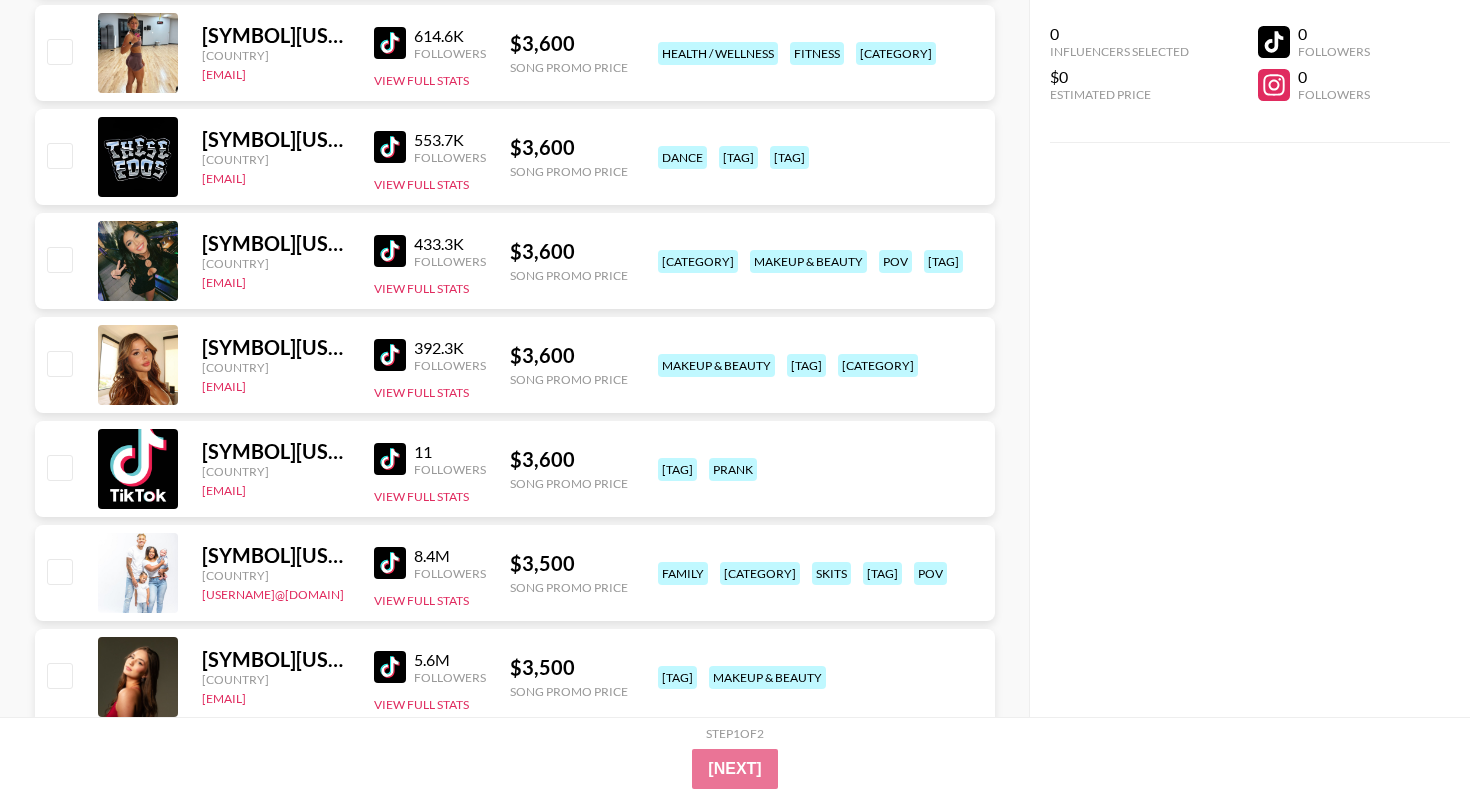 scroll, scrollTop: 10965, scrollLeft: 0, axis: vertical 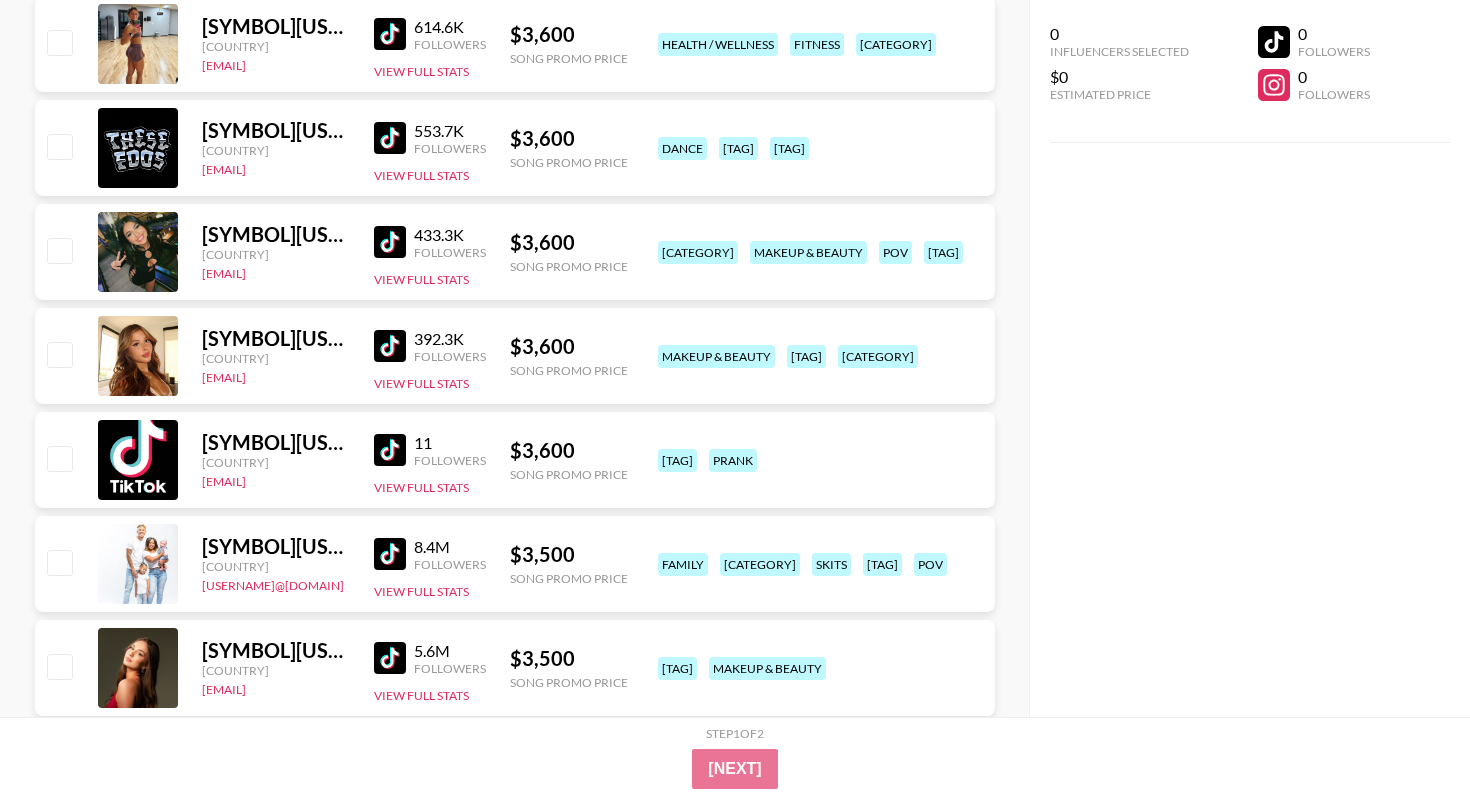 click at bounding box center (390, 346) 